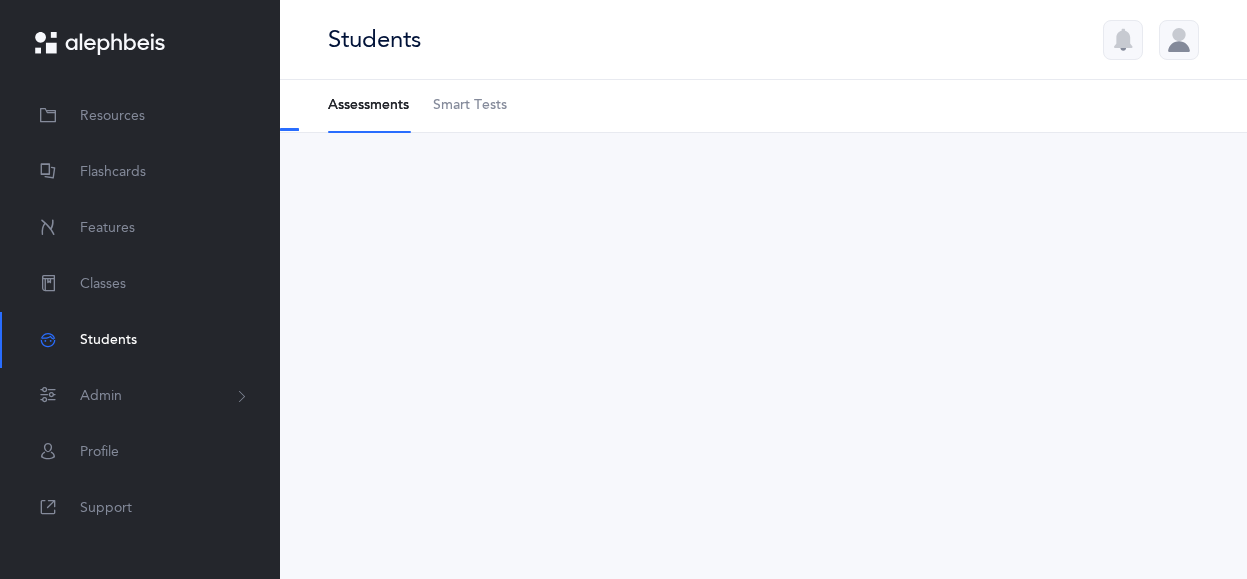 scroll, scrollTop: 0, scrollLeft: 0, axis: both 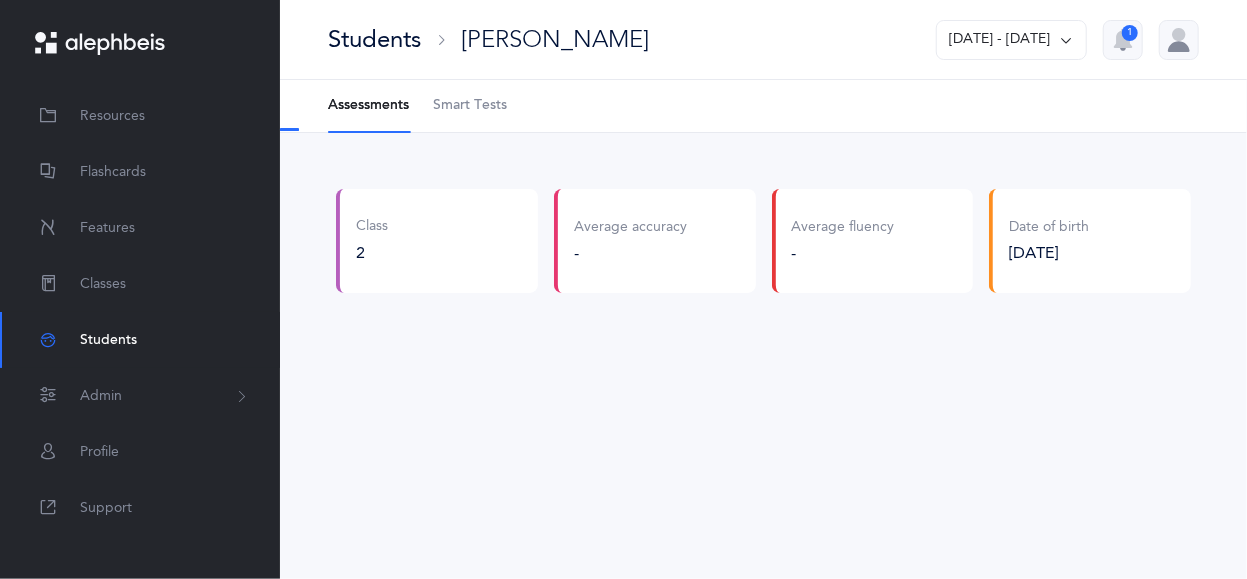 click 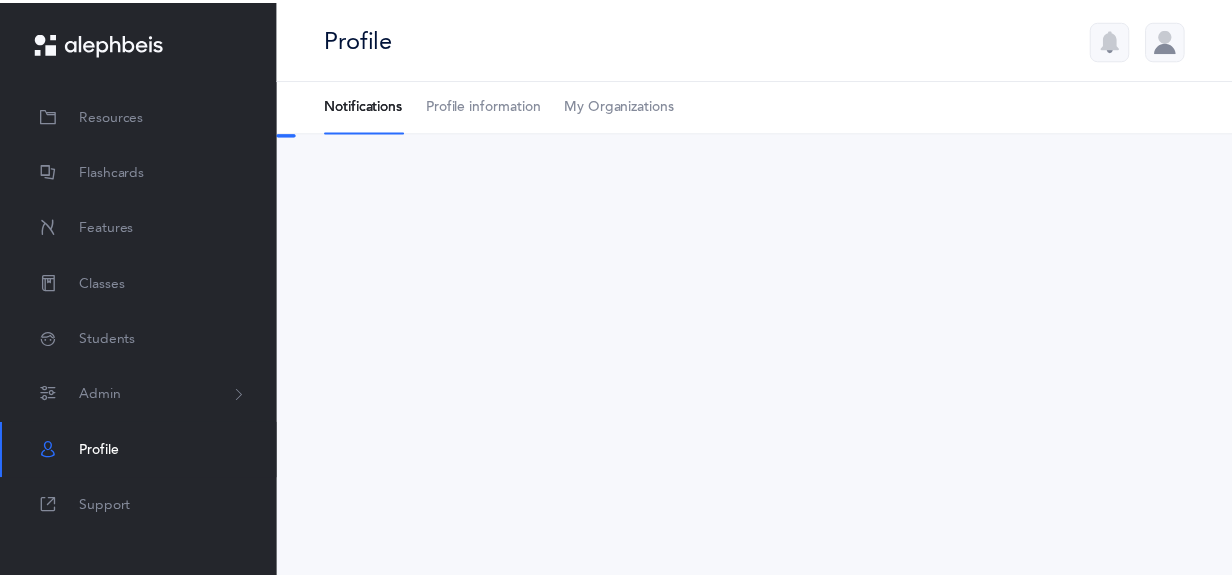 scroll, scrollTop: 0, scrollLeft: 0, axis: both 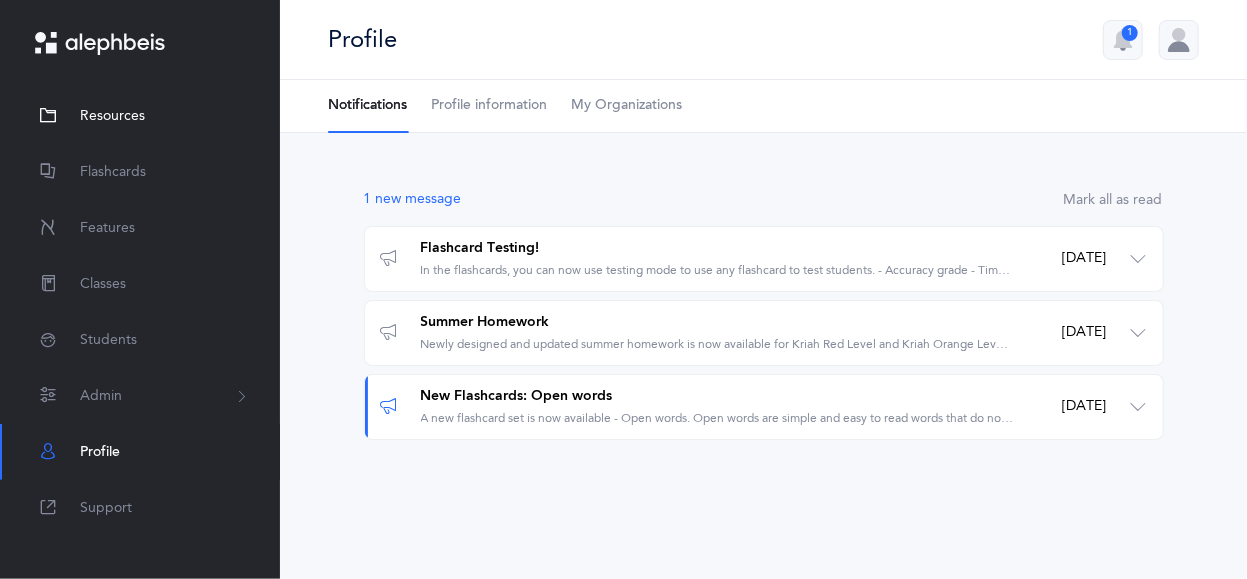 click on "Resources" at bounding box center [112, 116] 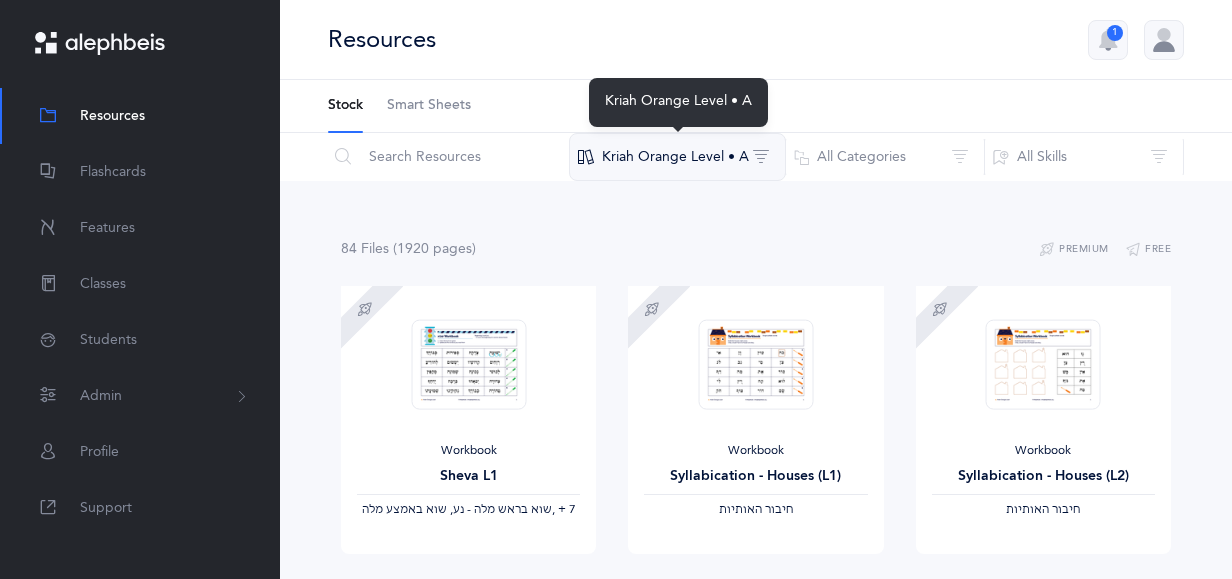 click on "Kriah Orange Level • A" at bounding box center (677, 157) 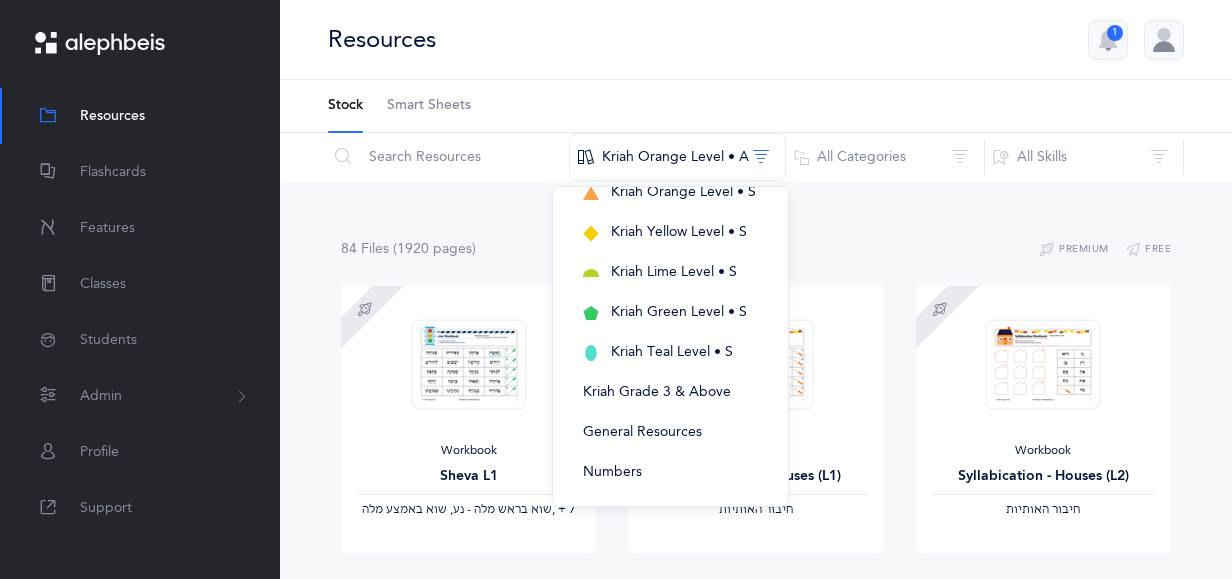 scroll, scrollTop: 448, scrollLeft: 0, axis: vertical 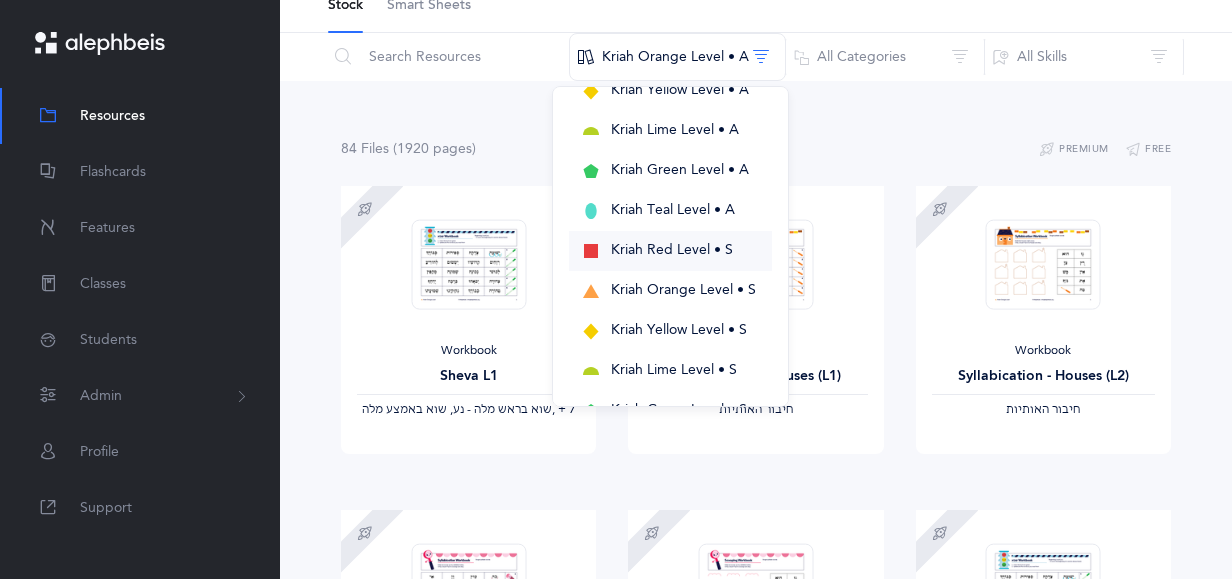 click on "Kriah Red Level • S" at bounding box center [672, 250] 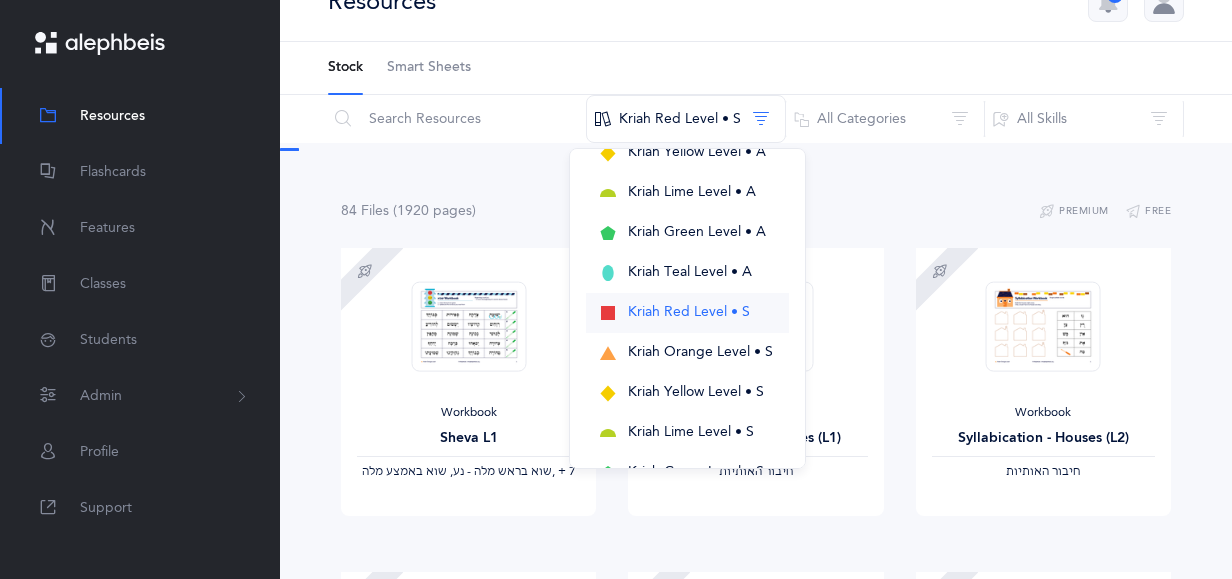 scroll, scrollTop: 0, scrollLeft: 0, axis: both 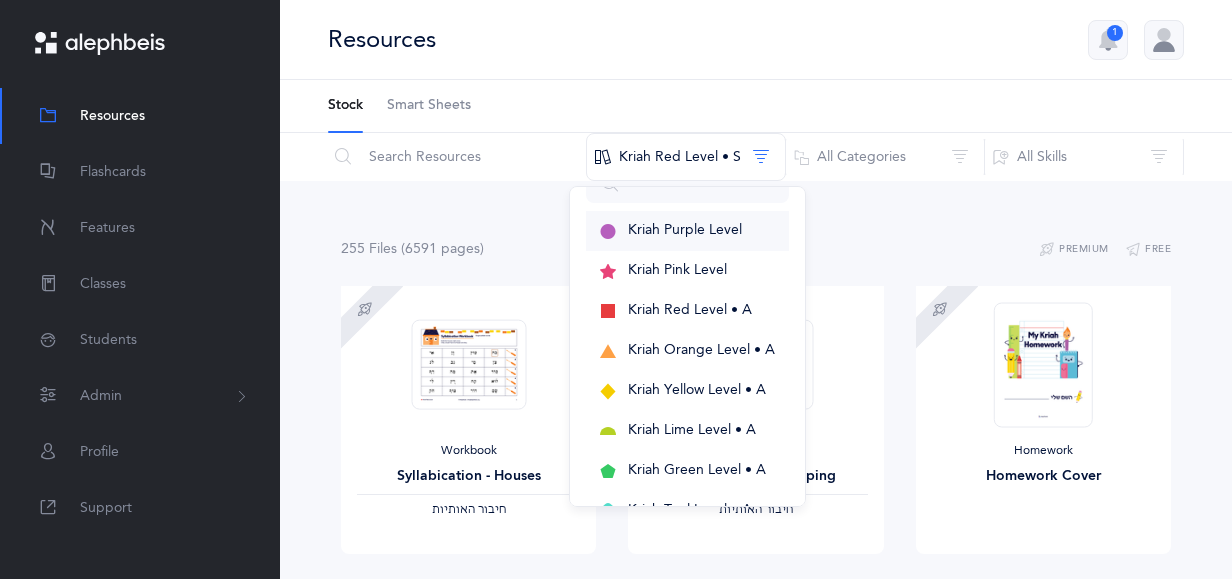 click on "Kriah Purple Level" at bounding box center (685, 230) 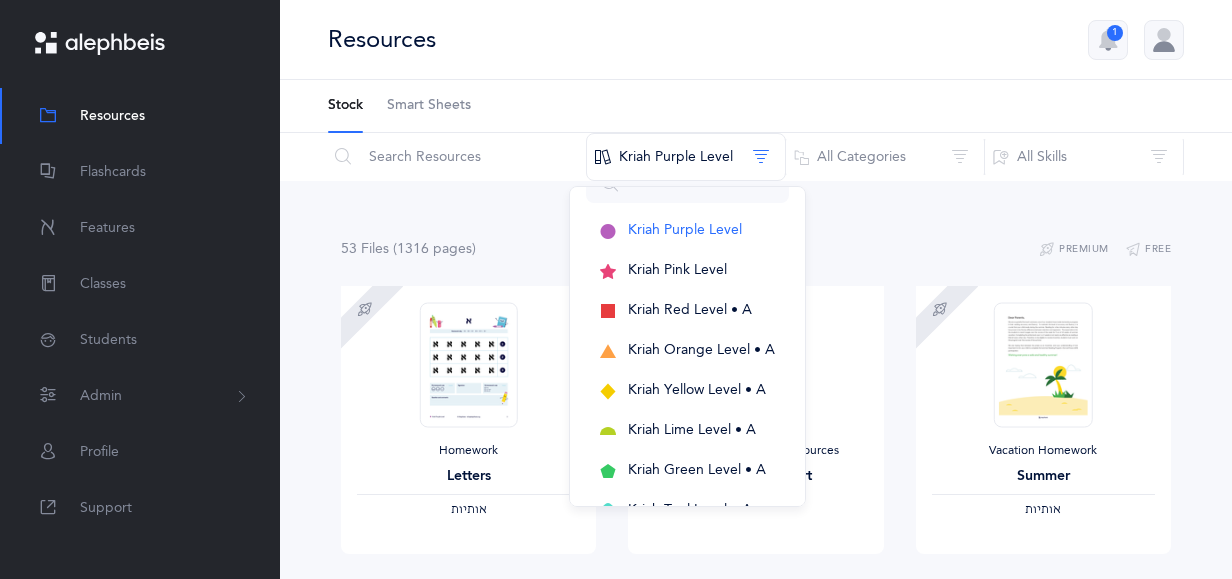 click on "53
File s
(1316 page s )
Premium
Free" at bounding box center (756, 249) 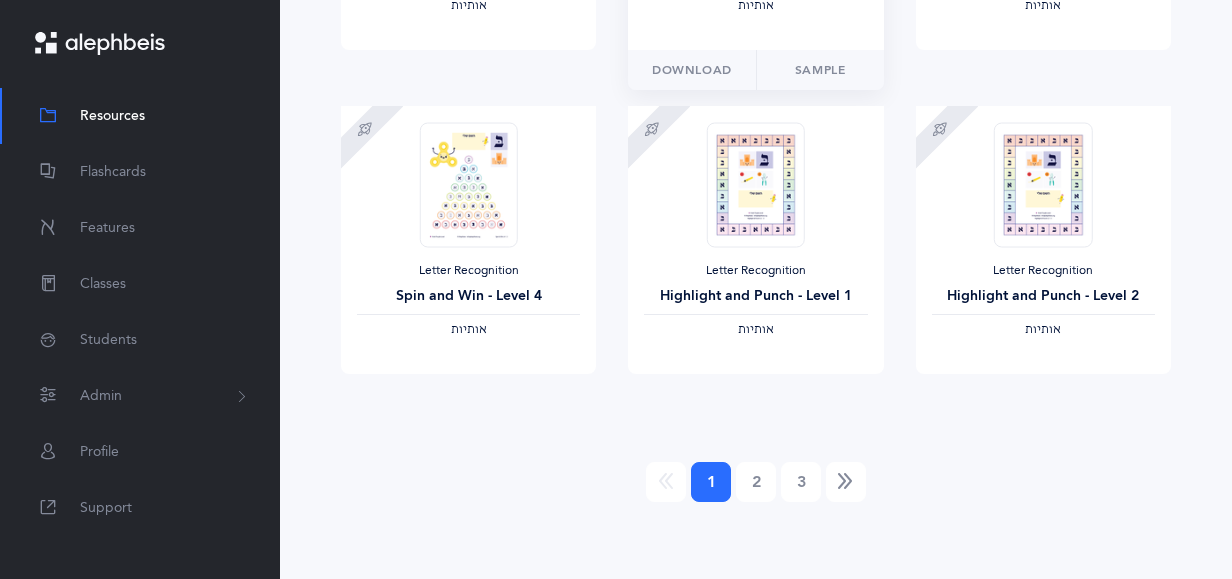 scroll, scrollTop: 1802, scrollLeft: 0, axis: vertical 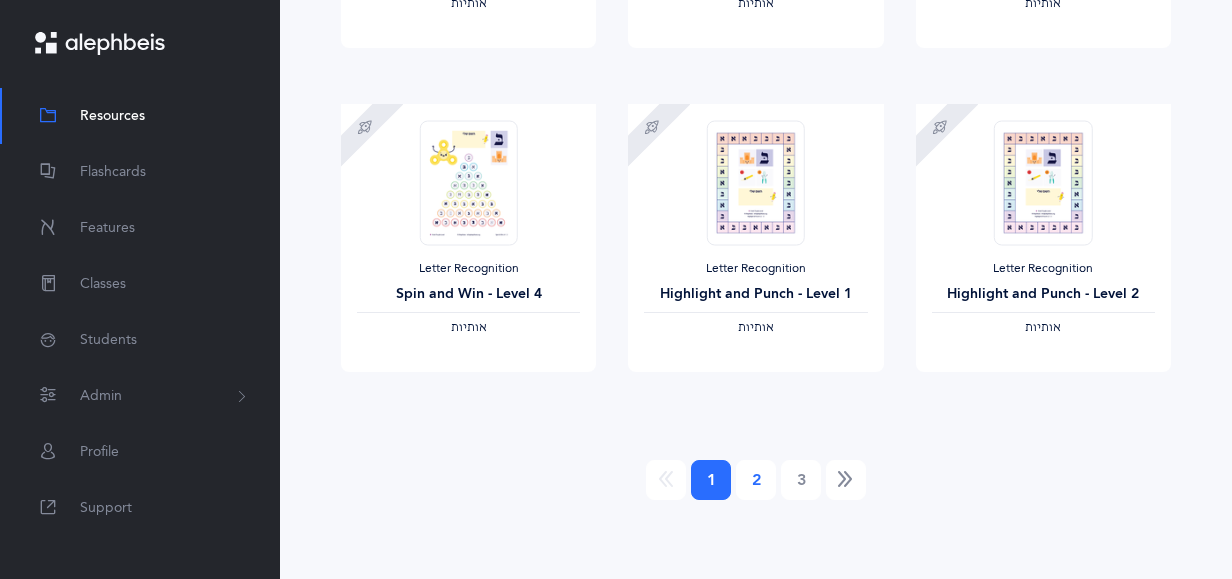 click on "2" at bounding box center [756, 480] 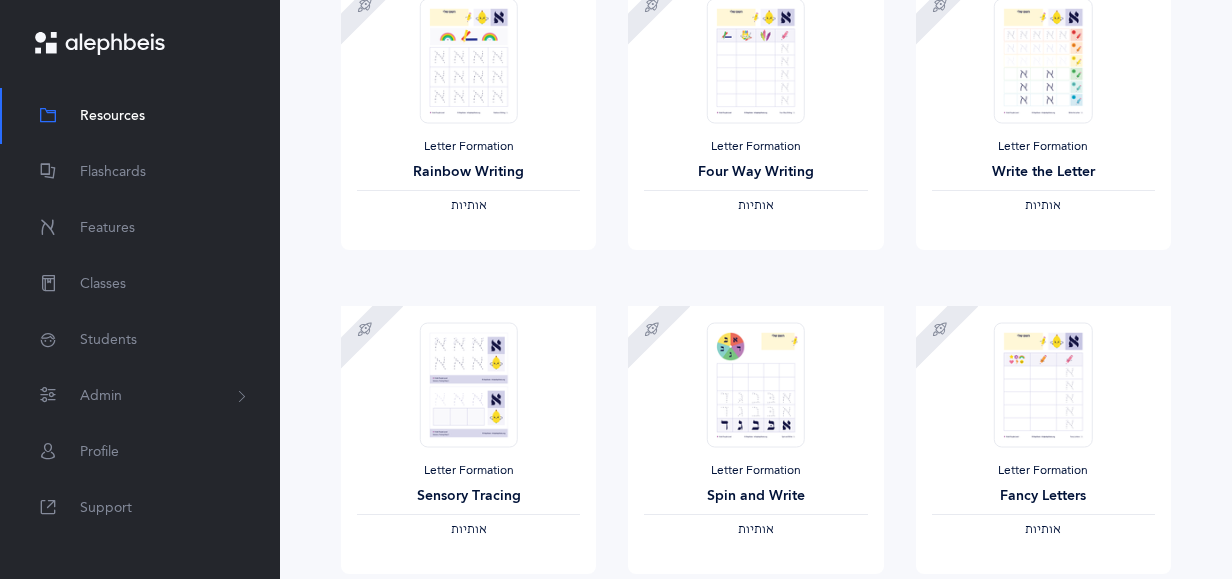 scroll, scrollTop: 1802, scrollLeft: 0, axis: vertical 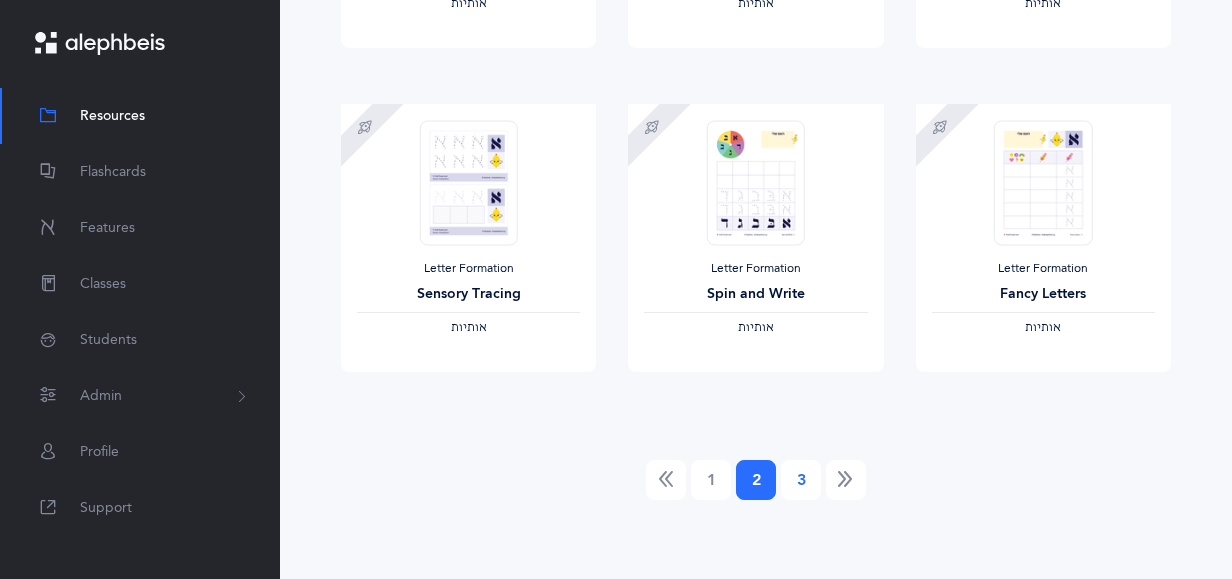 click on "3" at bounding box center [801, 480] 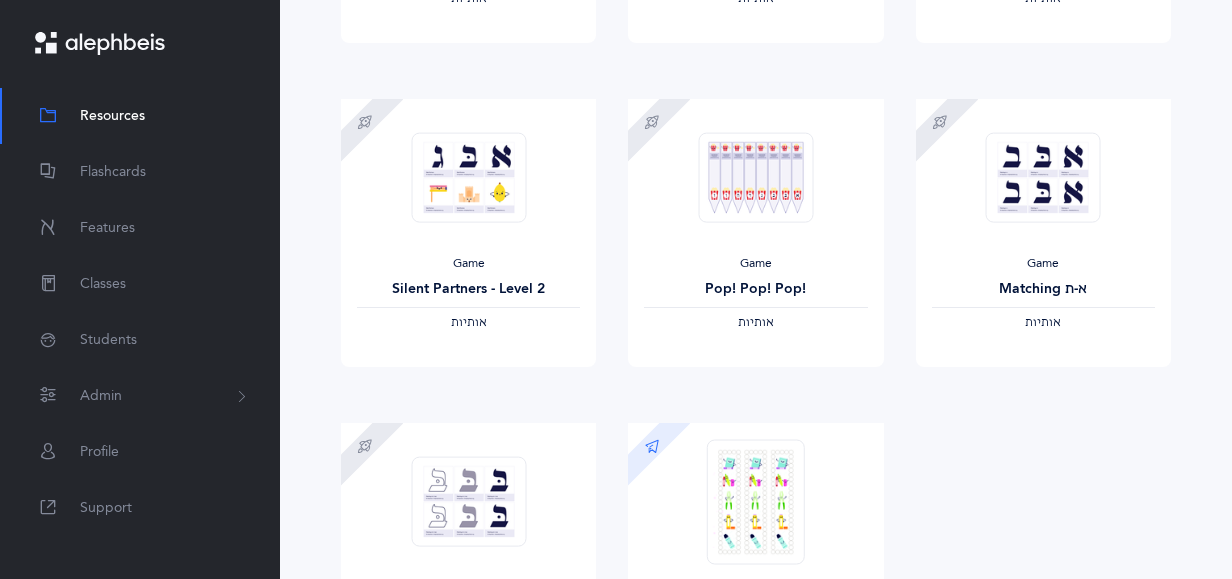 scroll, scrollTop: 1600, scrollLeft: 0, axis: vertical 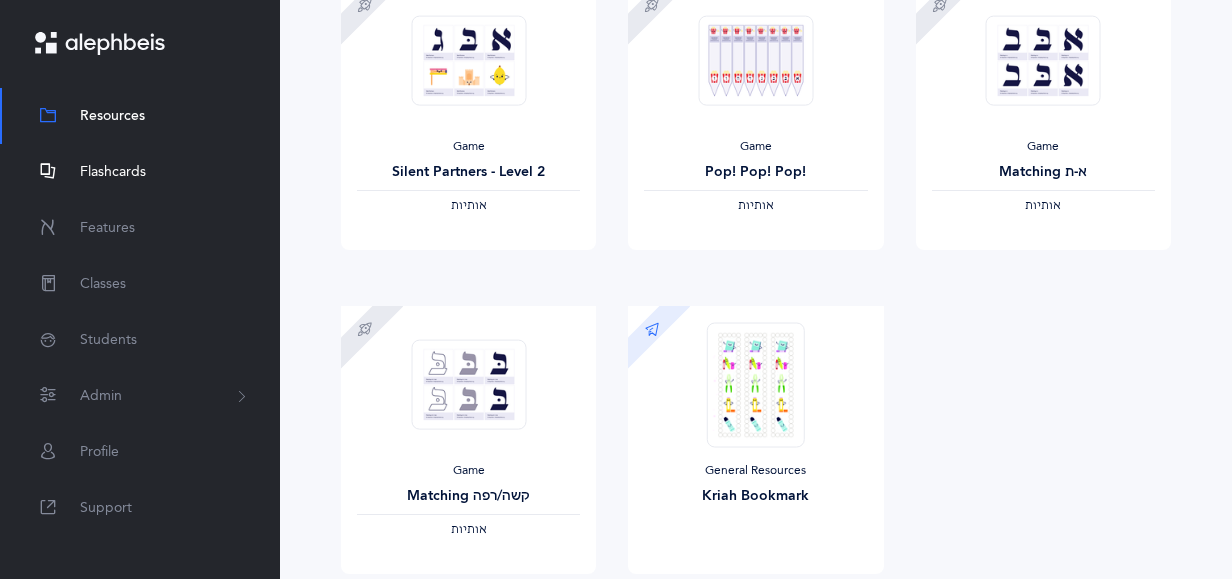 click on "Flashcards" at bounding box center [140, 172] 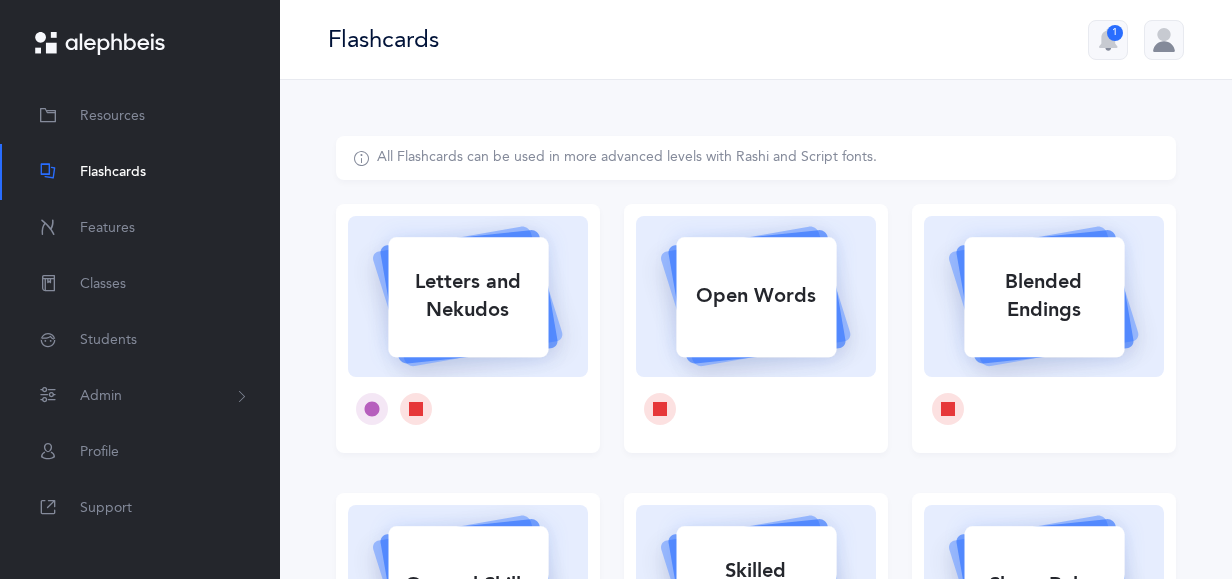 click on "Letters and Nekudos" at bounding box center (468, 296) 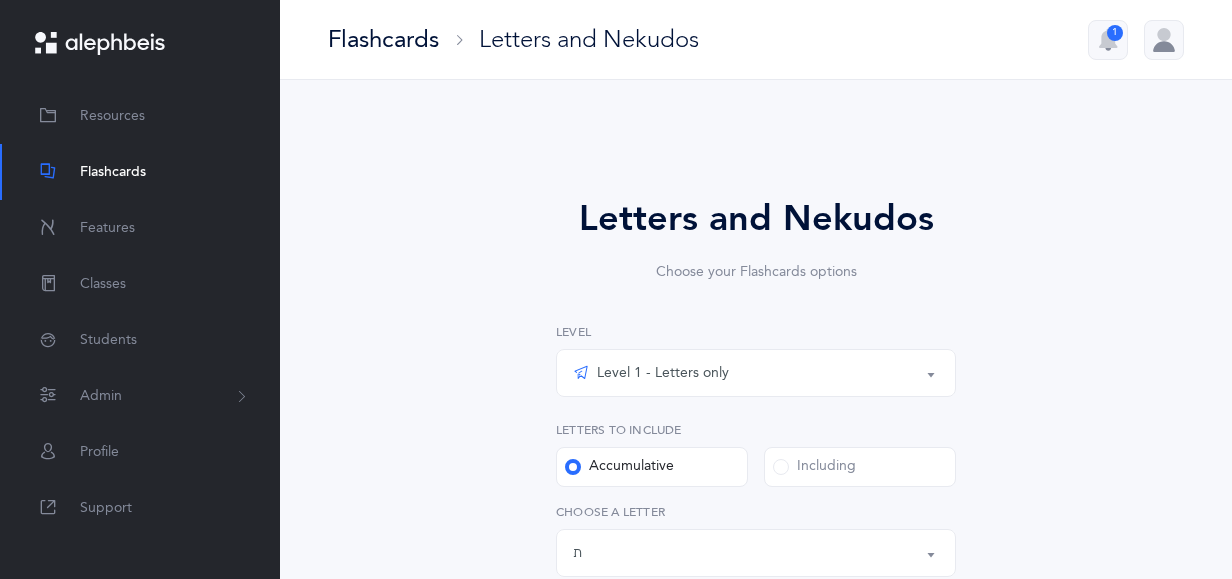click on "Level 1 - Letters only" at bounding box center (756, 373) 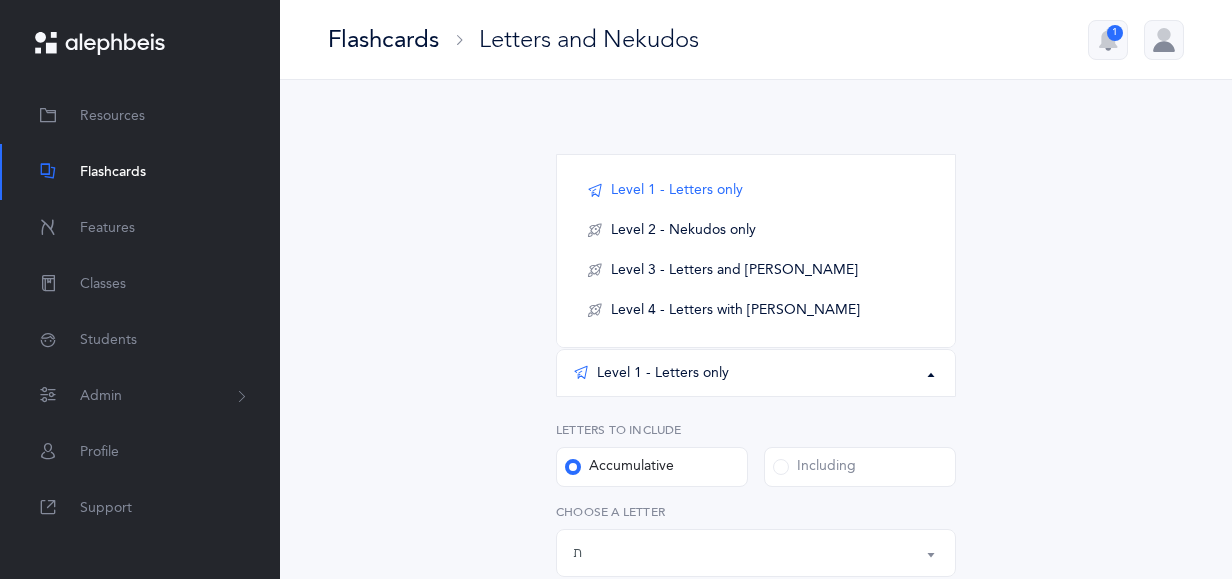 click on "Letters and Nekudos   Choose your Flashcards options         Level 1 - Letters only
Level 2 - Nekudos only
Level 3 - Letters and Nekudos
Level 4 - Letters with Nekudos
Level 1 - Letters only     Level 1 - Letters only
Level 2 - Nekudos only
Level 3 - Letters and Nekudos
Level 4 - Letters with Nekudos
Level
Letters to include
Accumulative
Including
א
בּ
ב
ג
ד
ה
ו
ז
ח
ט
י
כּ
ךּ
כ
ך
ל
מ
ם
נ
ן
ס
ע
פּ
פ
ף
צ
ץ
ק
ר
שׁ
שׂ
תּ
ת
Letters up until: ת
Choose a letter
Order of letters
Randomized
In order
Upgrade your plan to Ultimate
You need to be on the Ultimate plan to use this feature
Upgrade your plan to
Ultimate     20   per student / school year             33" at bounding box center (756, 732) 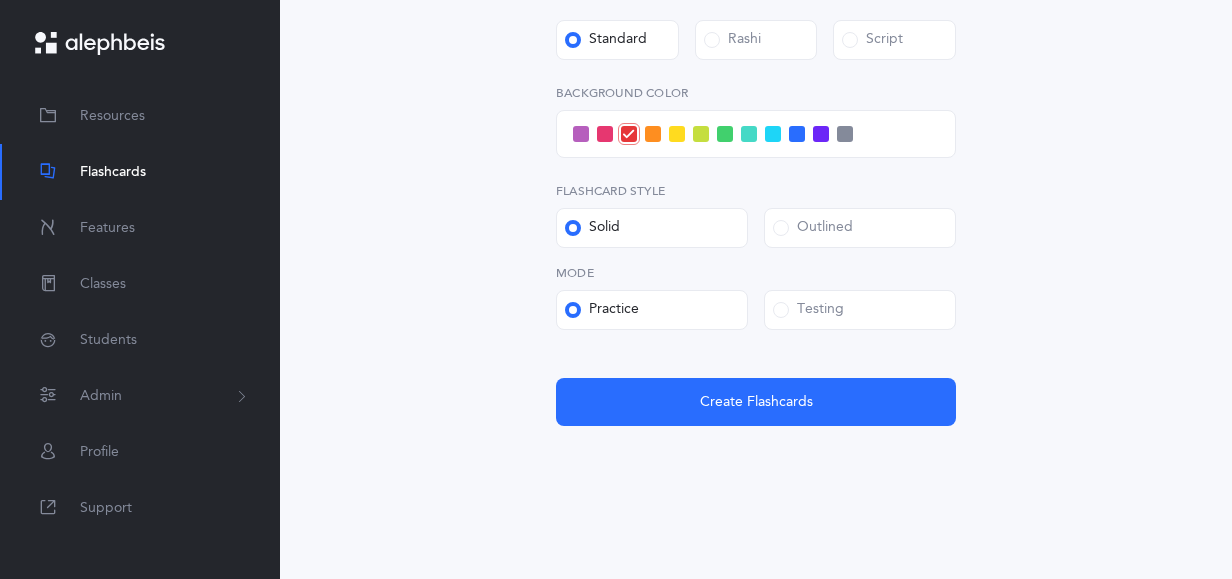 scroll, scrollTop: 830, scrollLeft: 0, axis: vertical 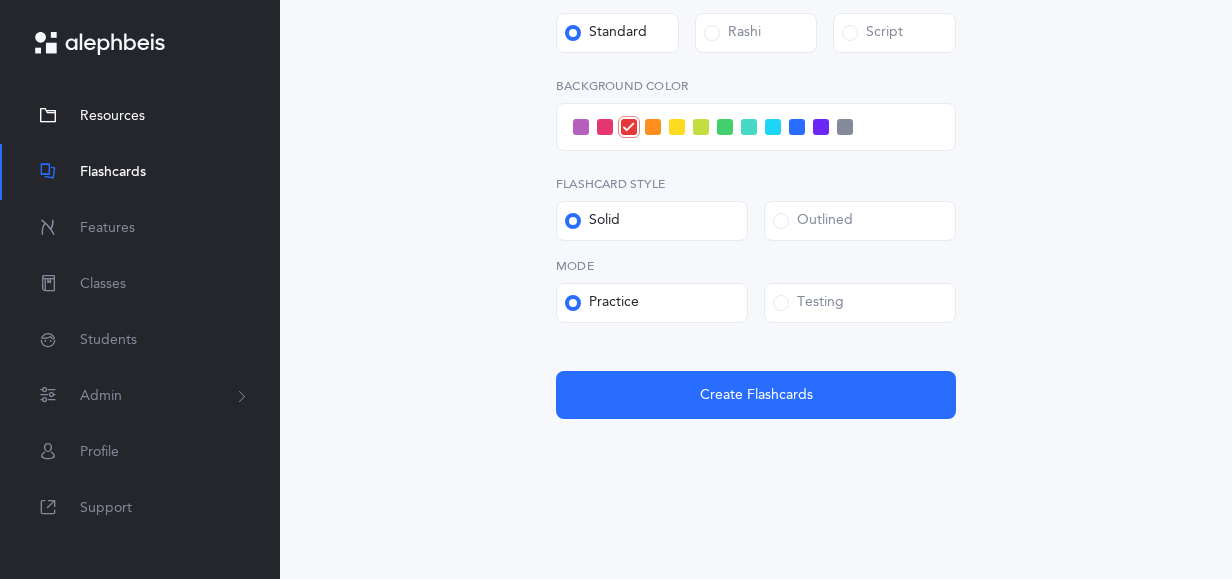 click on "Resources" at bounding box center (112, 116) 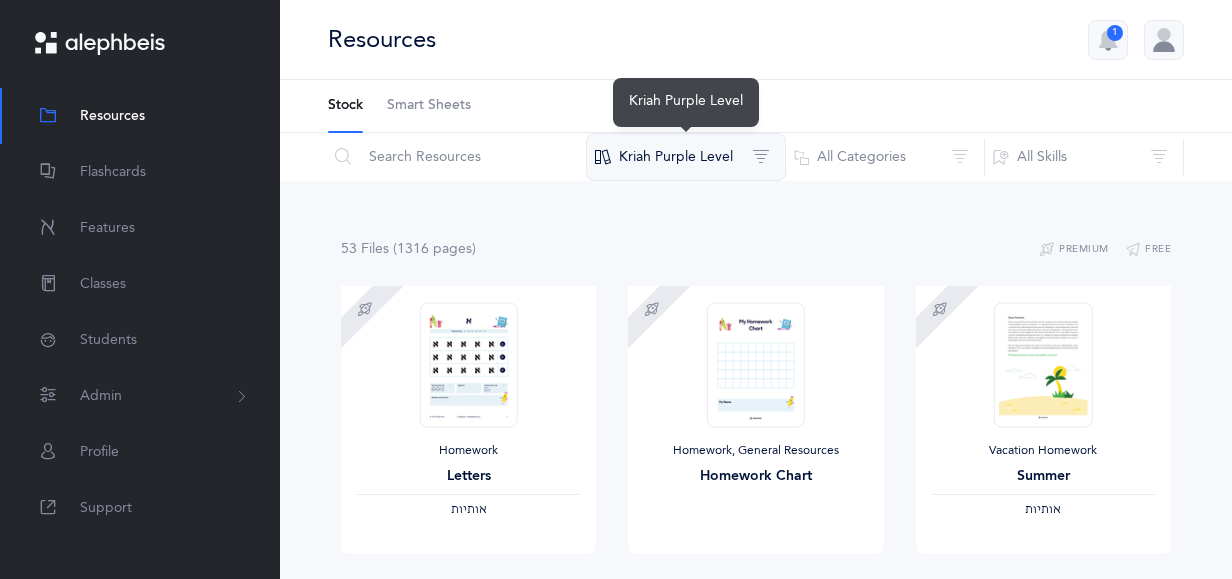 click on "Kriah Purple Level" at bounding box center (686, 157) 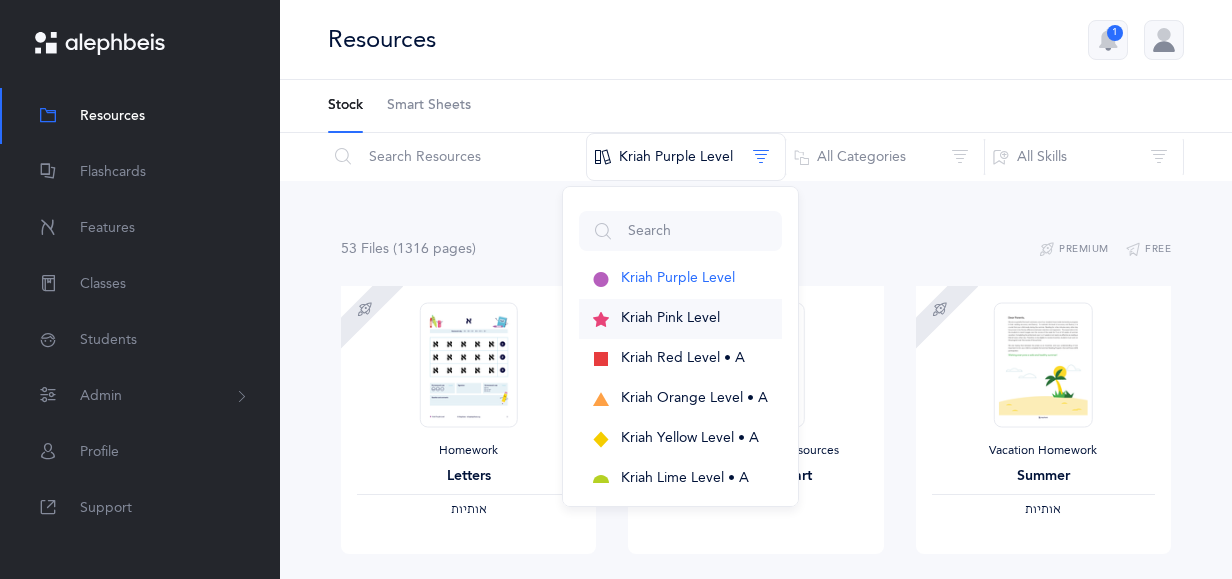 click on "Kriah Pink Level" at bounding box center [670, 318] 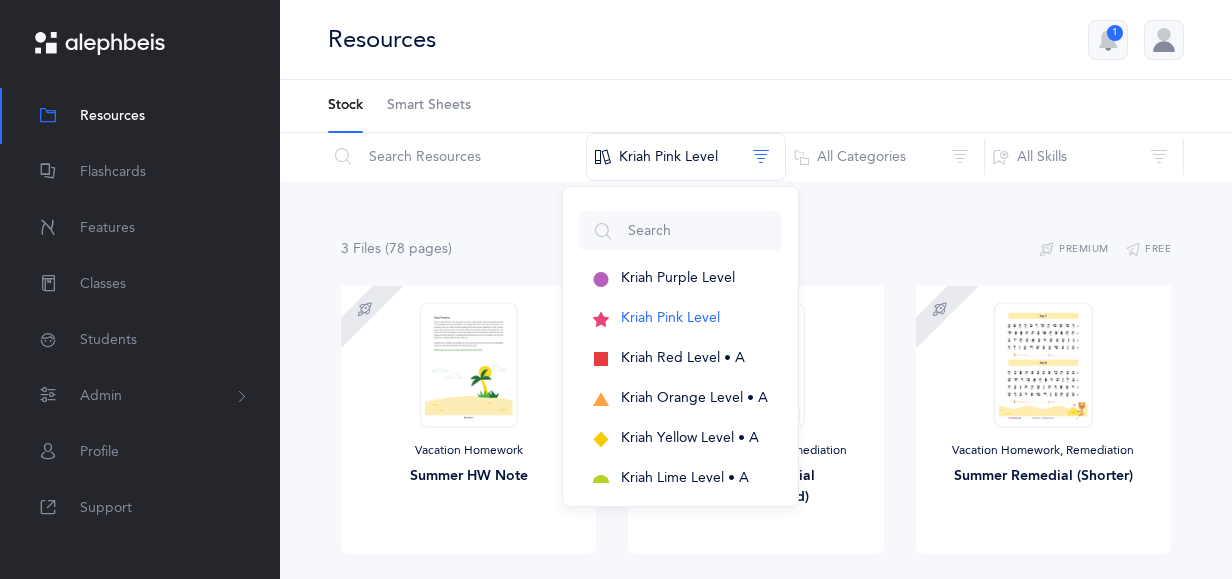 click on "3
File s
(78 page s )
Premium
Free" at bounding box center (756, 249) 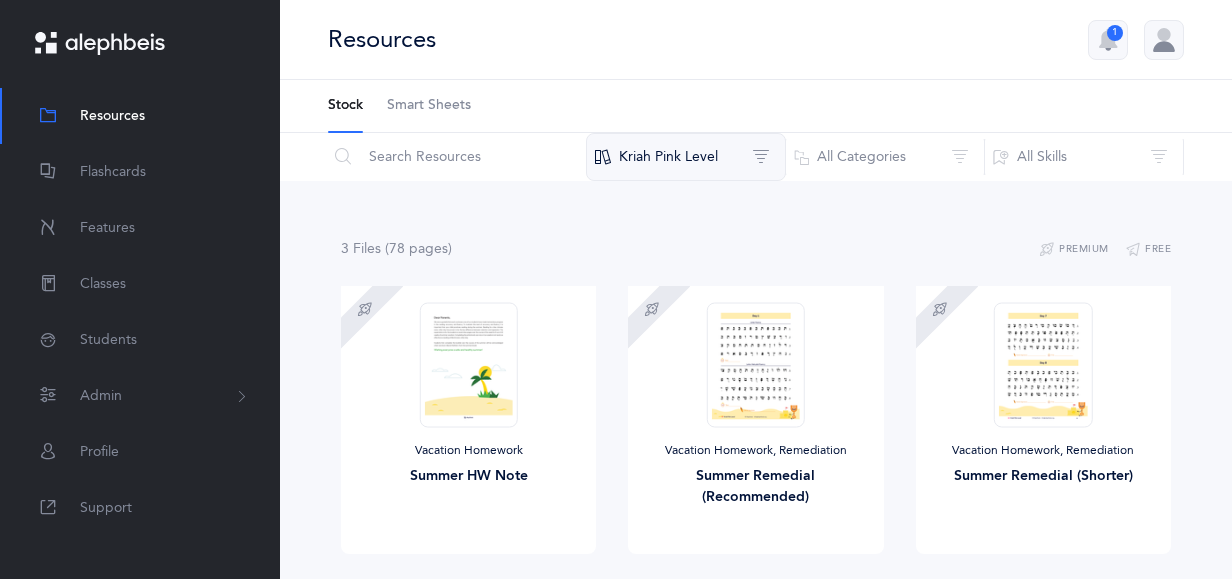 click on "Kriah Pink Level" at bounding box center (686, 157) 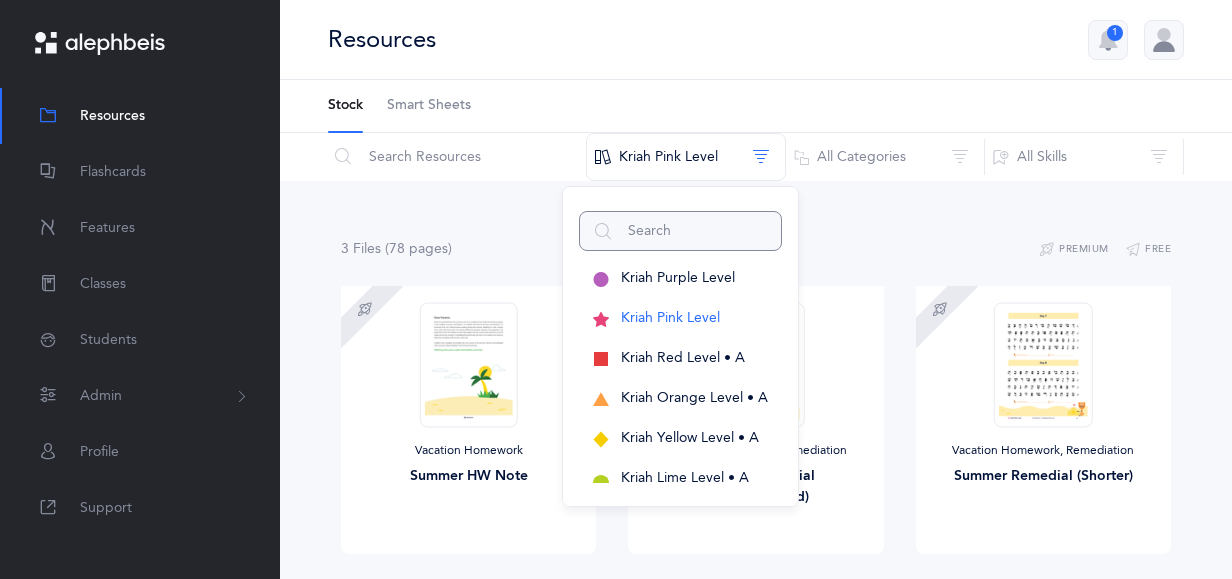 scroll, scrollTop: 300, scrollLeft: 0, axis: vertical 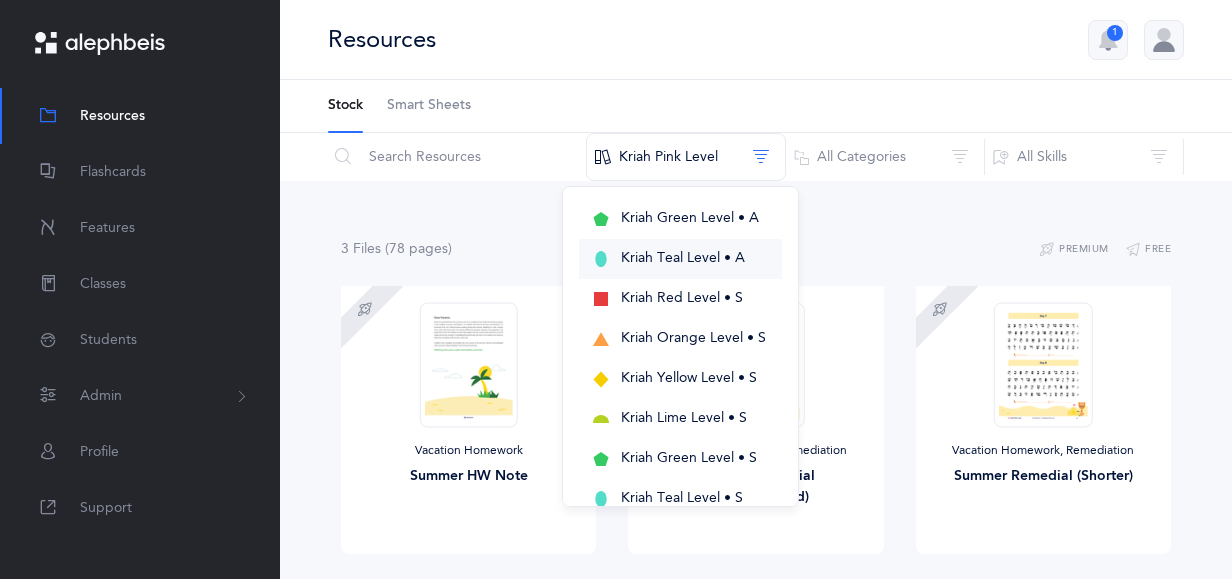 click on "Kriah Teal Level • A" at bounding box center [683, 258] 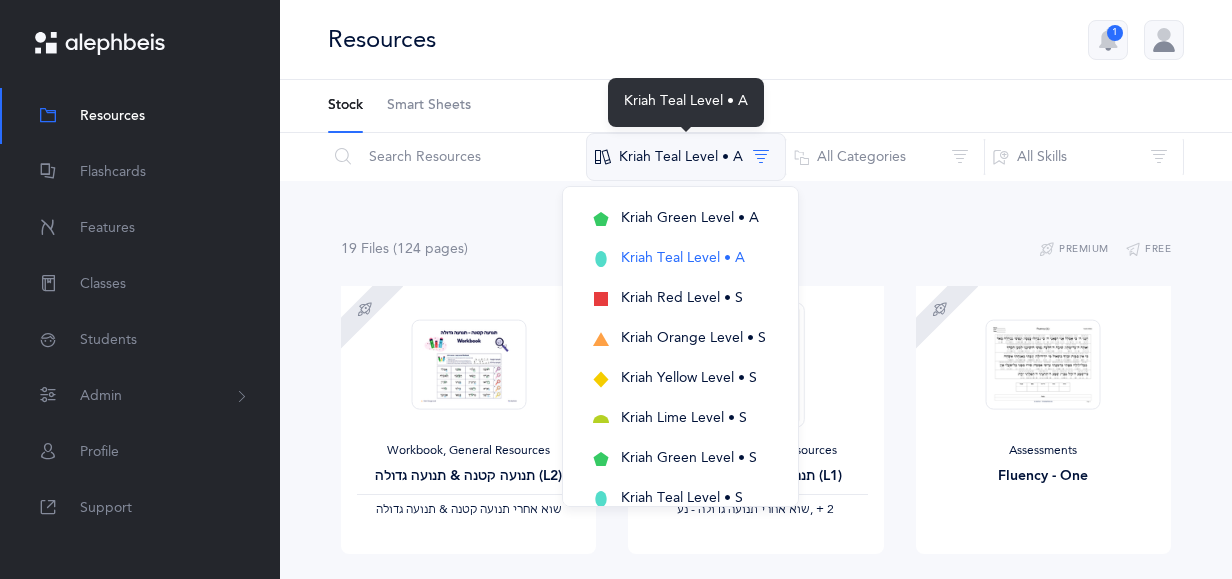 click on "Kriah Teal Level • A" at bounding box center (686, 157) 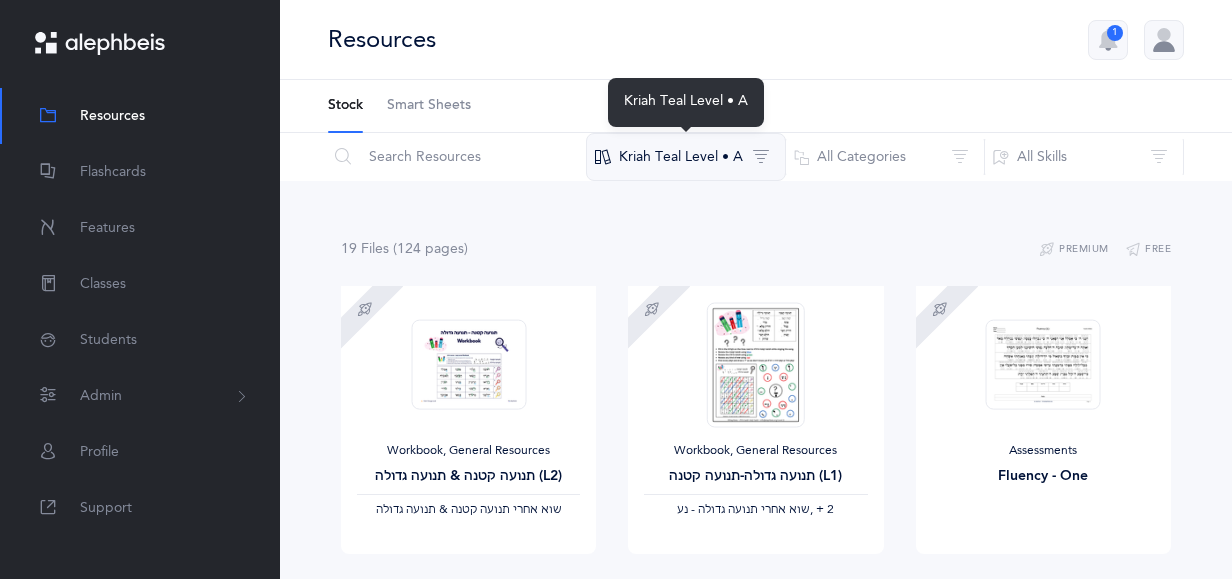 click on "Kriah Teal Level • A" at bounding box center (686, 157) 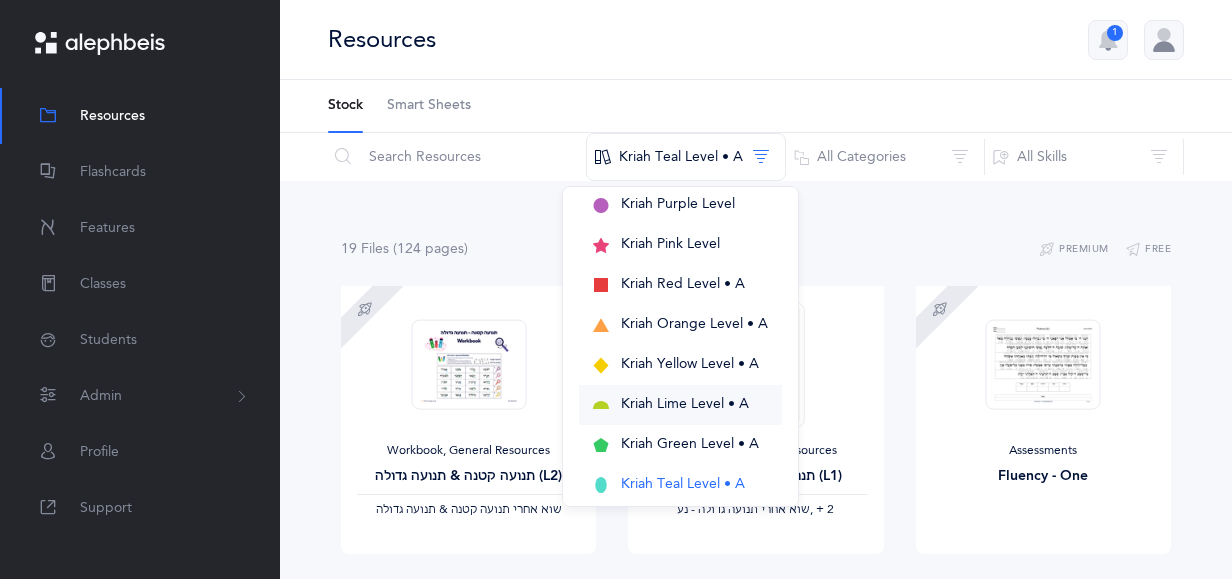 scroll, scrollTop: 100, scrollLeft: 0, axis: vertical 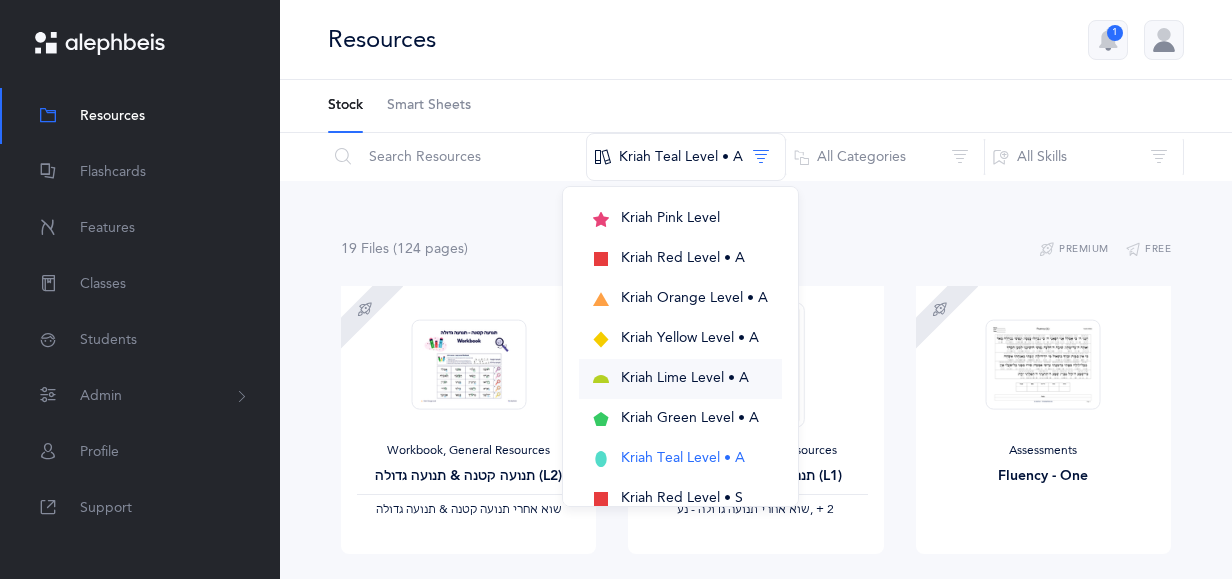 click on "Kriah Lime Level • A" at bounding box center (685, 378) 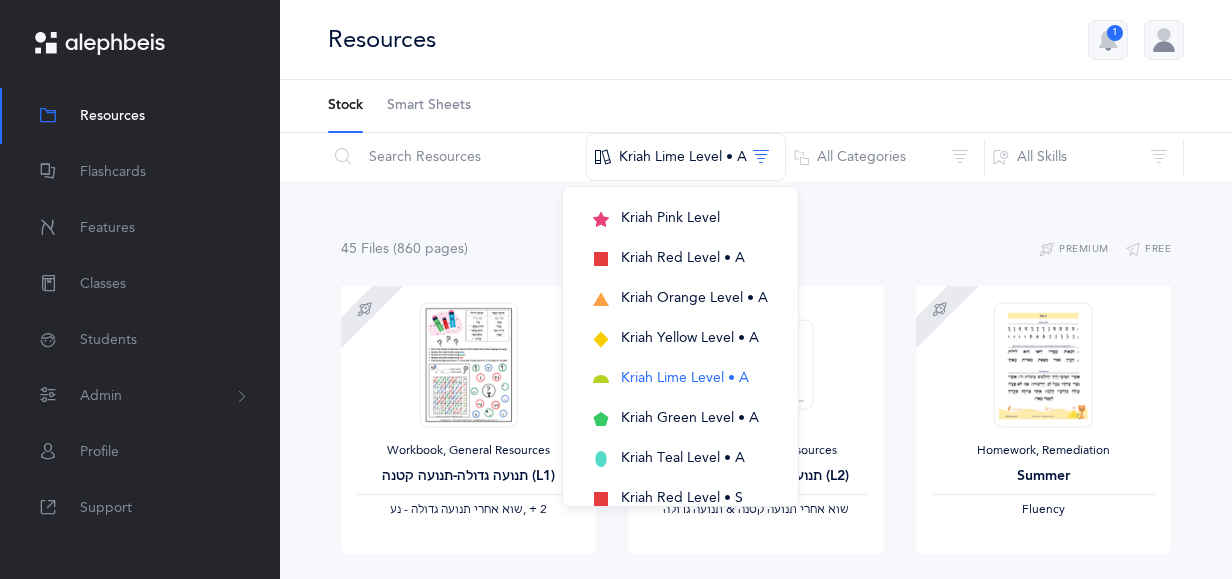 click on "45
File s
(860 page s )
Premium
Free" at bounding box center (756, 249) 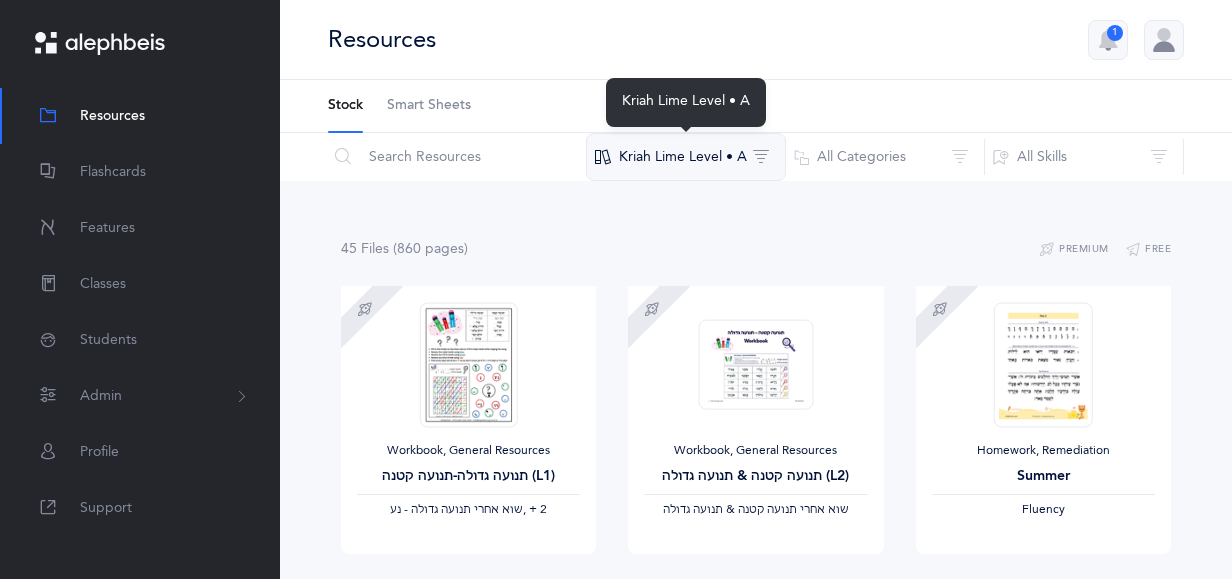 click on "Kriah Lime Level • A" at bounding box center [686, 157] 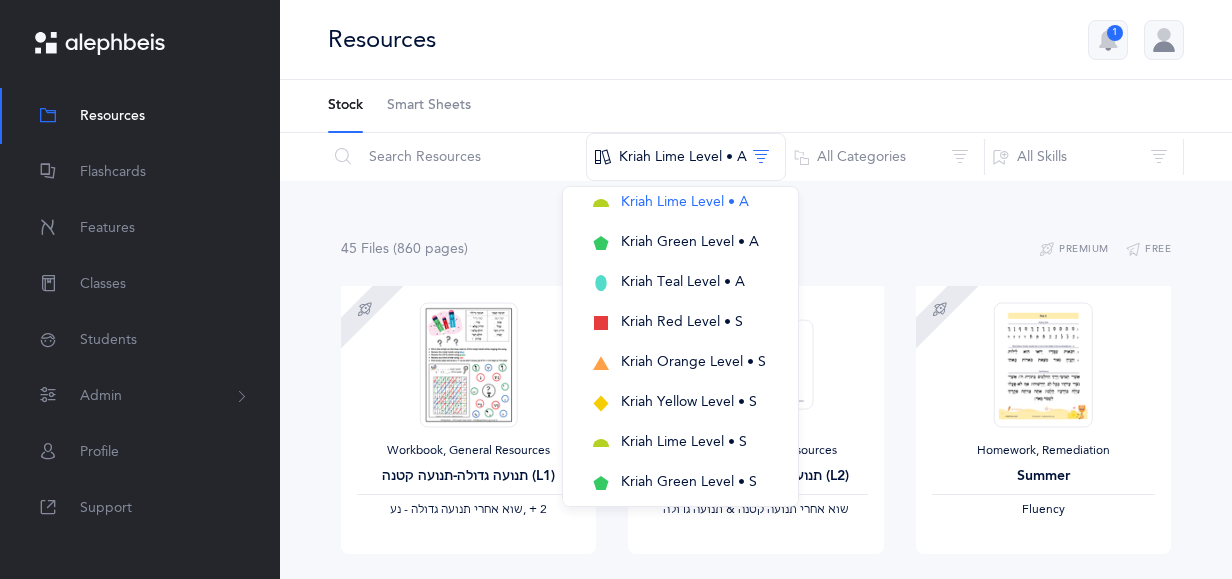 scroll, scrollTop: 400, scrollLeft: 0, axis: vertical 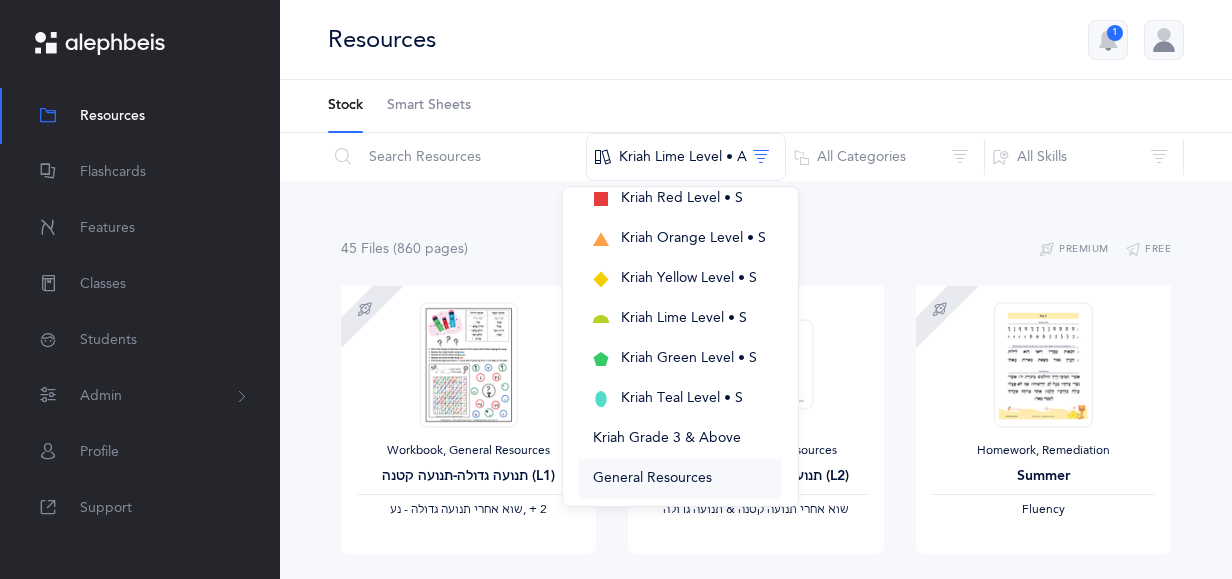 click on "General Resources" at bounding box center (680, 479) 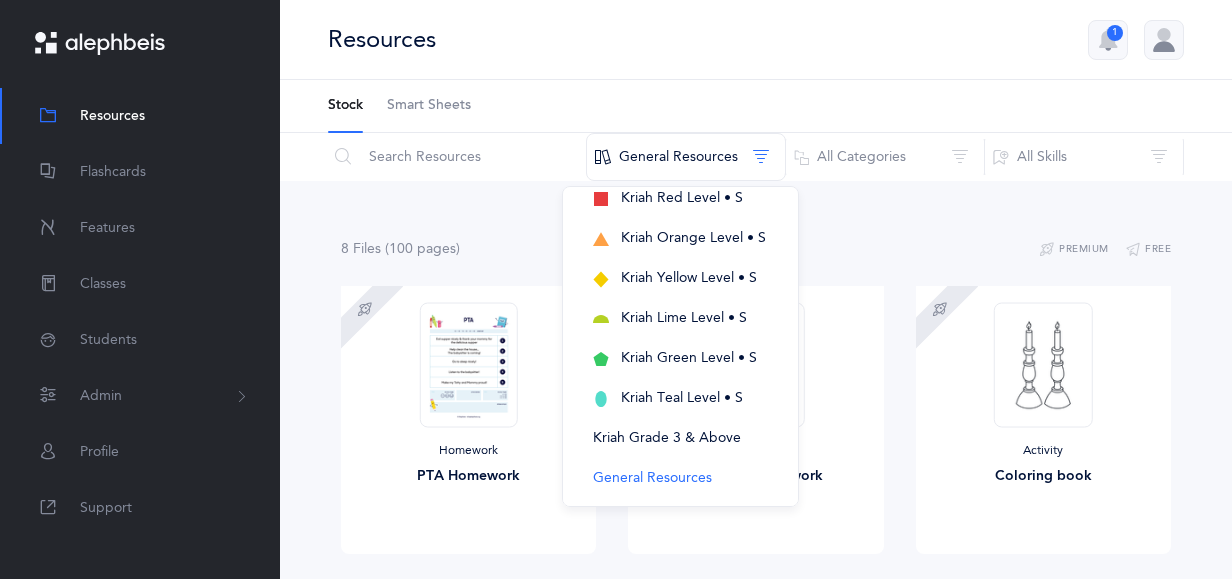 click on "8
File s
(100 page s )
Premium
Free
Homework
PTA Homework
Download   Sample           Homework
Chanuka Homework
View   Sample           Activity
Coloring book
Download   Sample           General Resources
Siddur
Download   Sample           General Resources
Bencher
Download   Sample           Siddur Party
When I daven I'll say...
View   Sample           Siddur Party
Steipler letter to mothers
View   Sample           Smart board, Yomim Tovim / Chagim       Download" at bounding box center (756, 747) 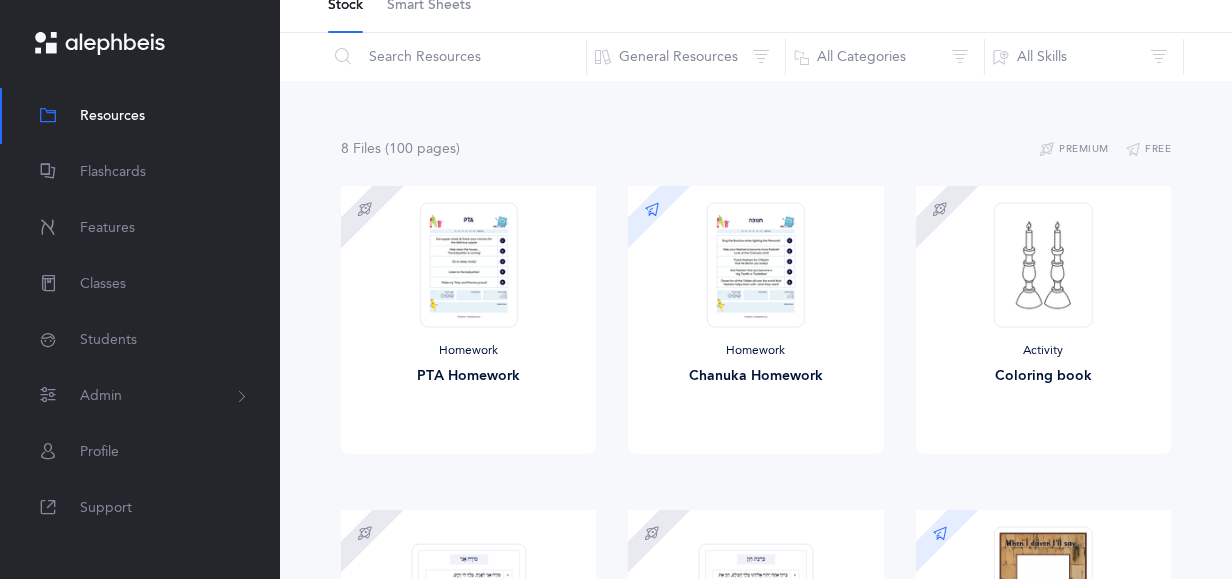 scroll, scrollTop: 0, scrollLeft: 0, axis: both 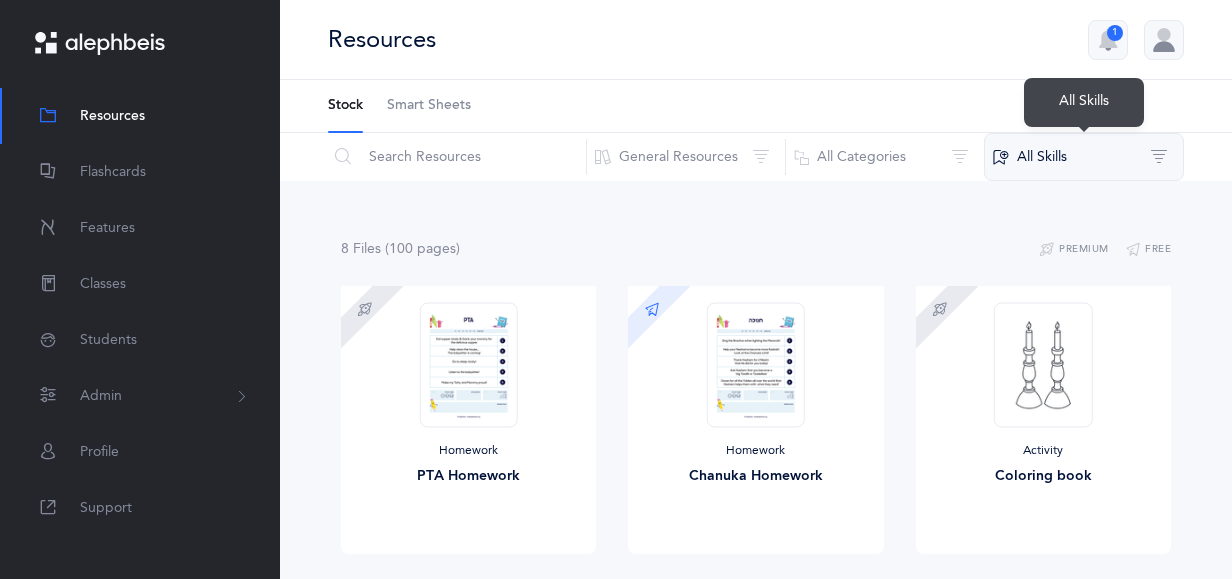 click on "All Skills" at bounding box center (1084, 157) 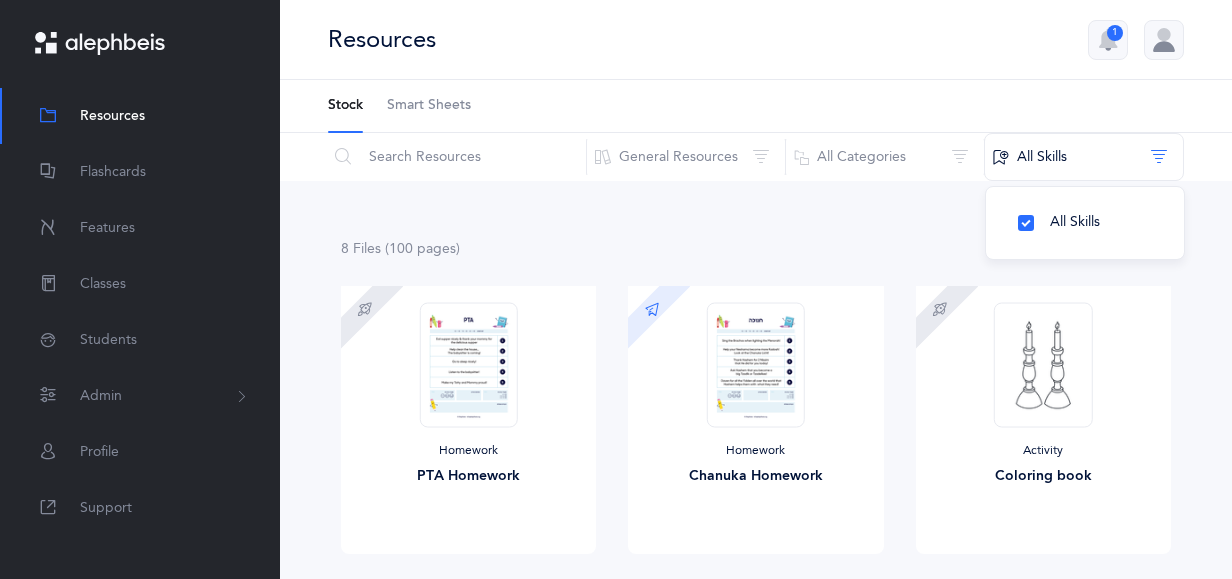 click on "Stock Smart Sheets" at bounding box center [756, 106] 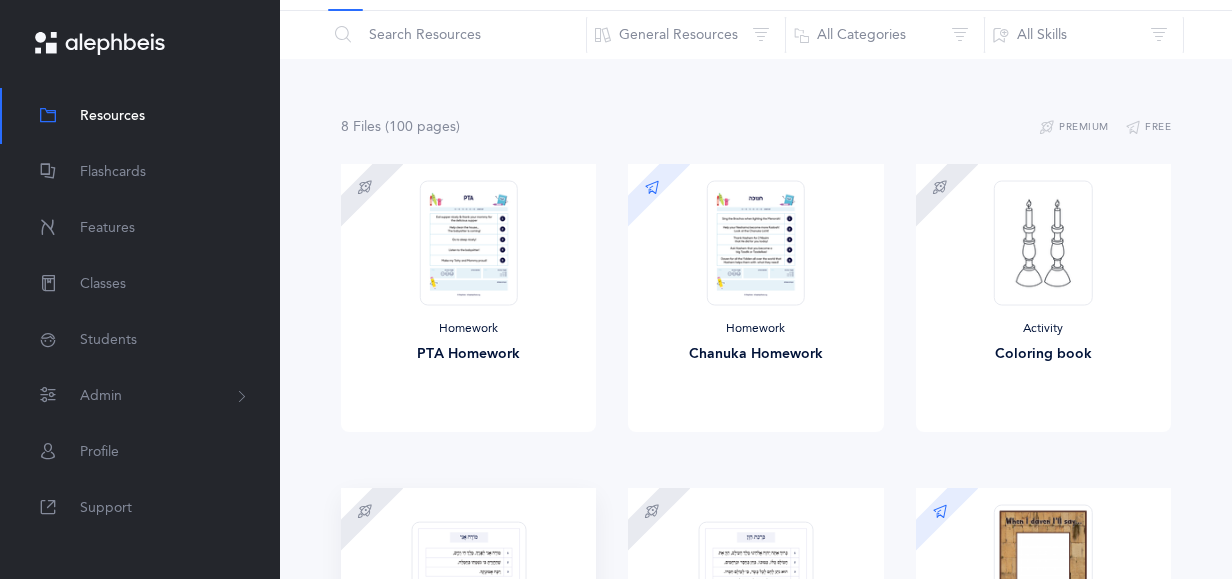 scroll, scrollTop: 0, scrollLeft: 0, axis: both 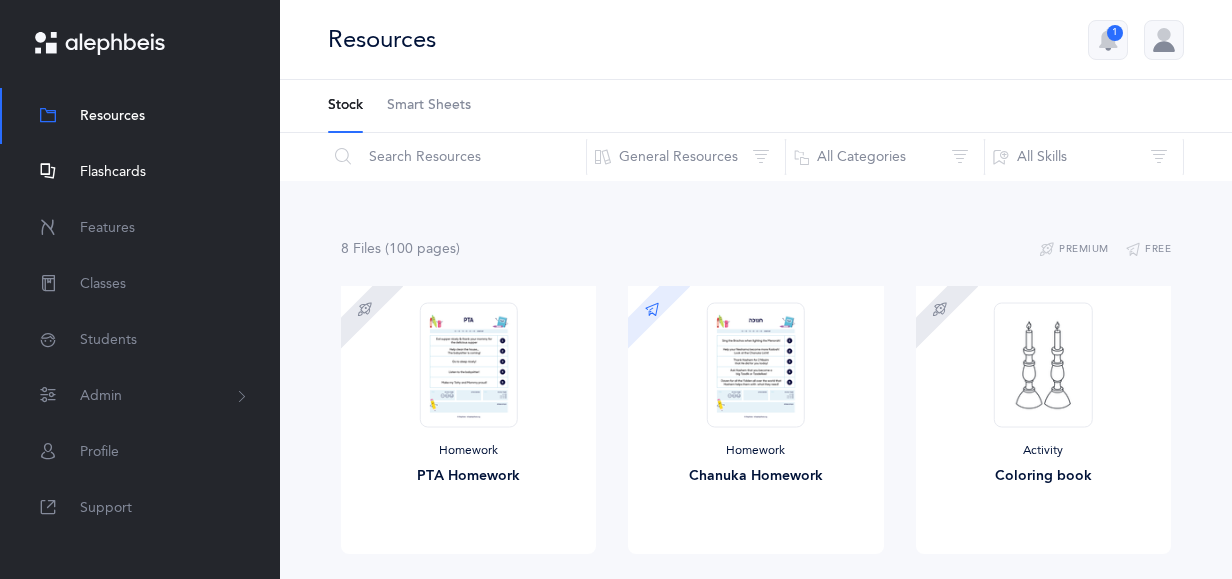 click on "Flashcards" at bounding box center [113, 172] 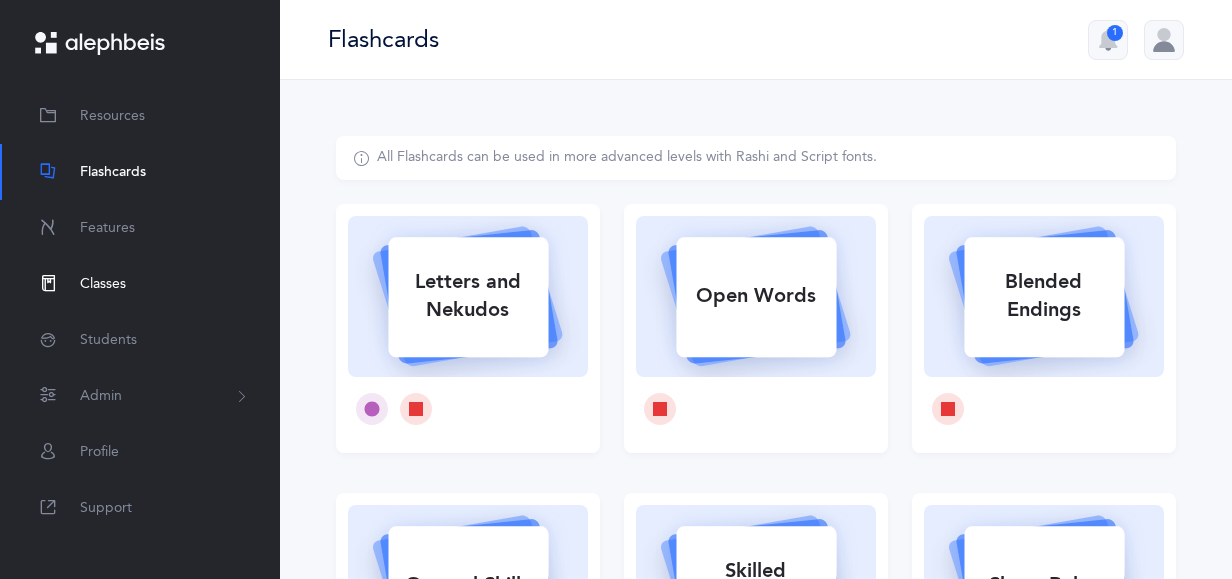 click on "Classes" at bounding box center [140, 284] 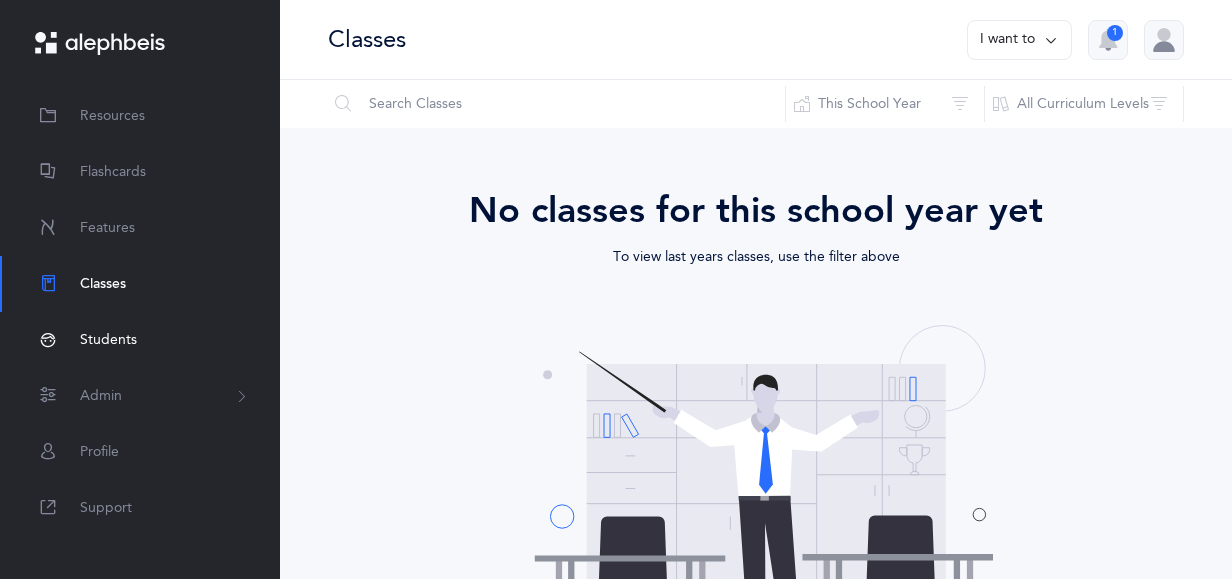 click on "Students" at bounding box center (108, 340) 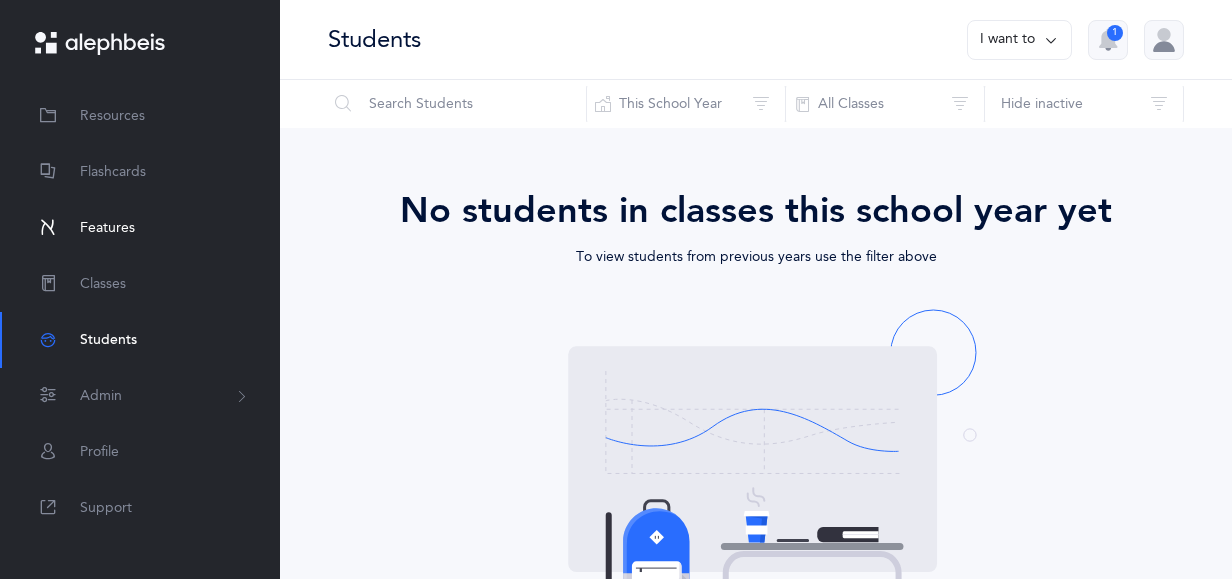 click on "Features" at bounding box center (107, 228) 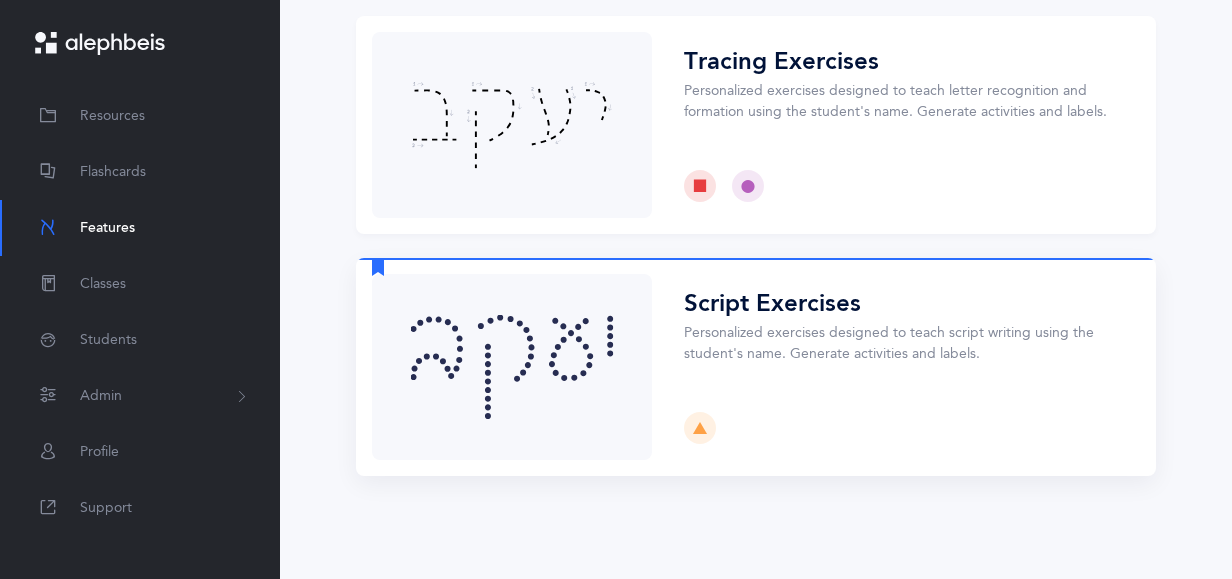 scroll, scrollTop: 0, scrollLeft: 0, axis: both 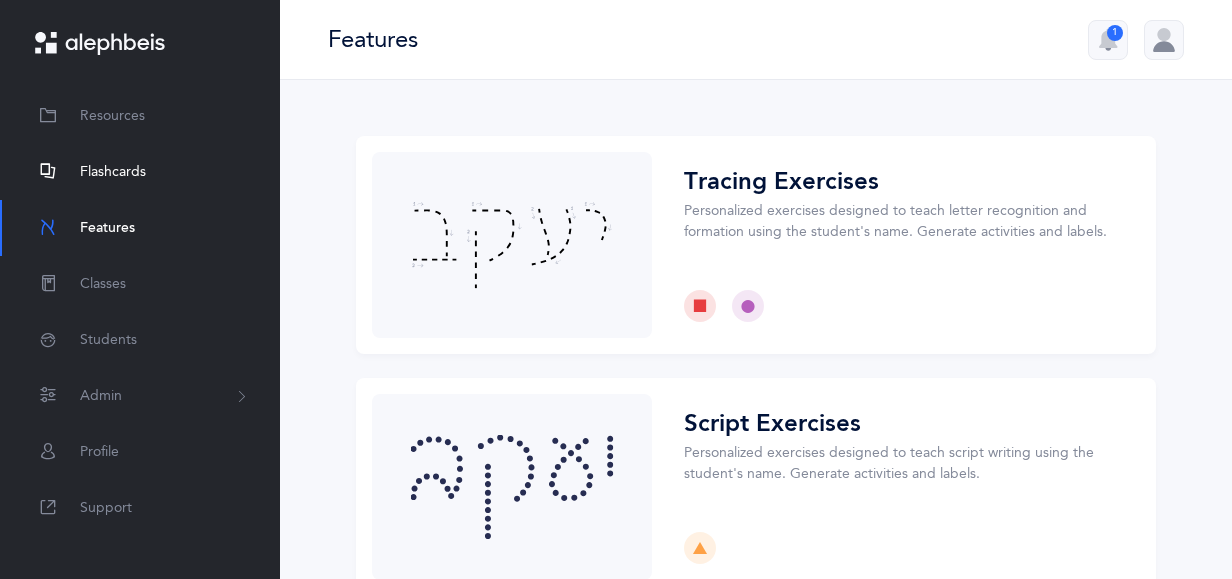 click on "Flashcards" at bounding box center [113, 172] 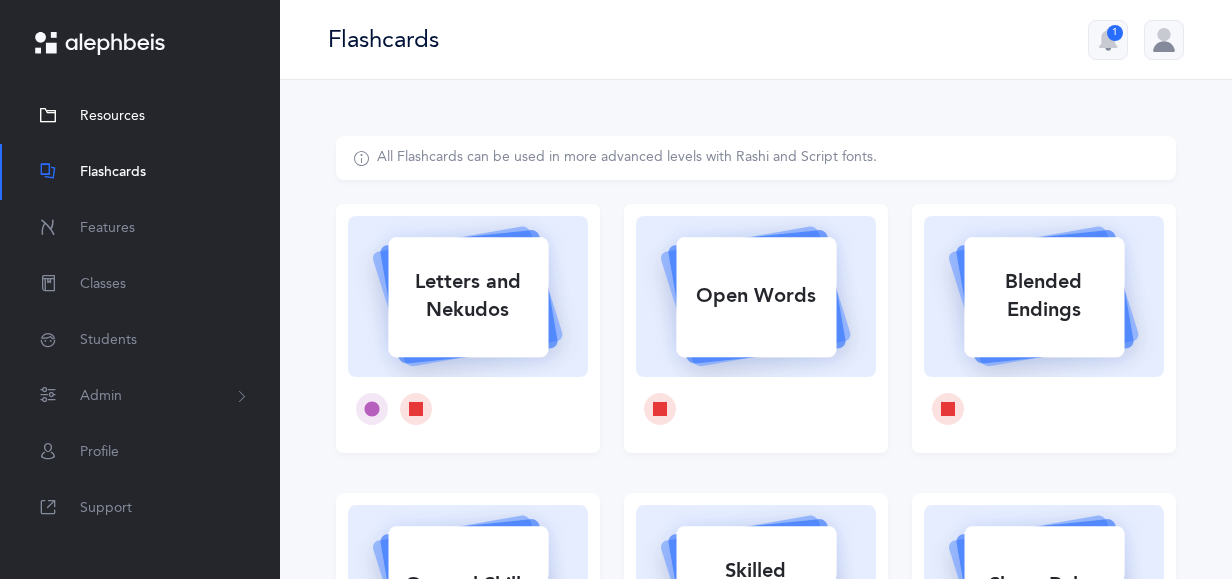 click on "Resources" at bounding box center [112, 116] 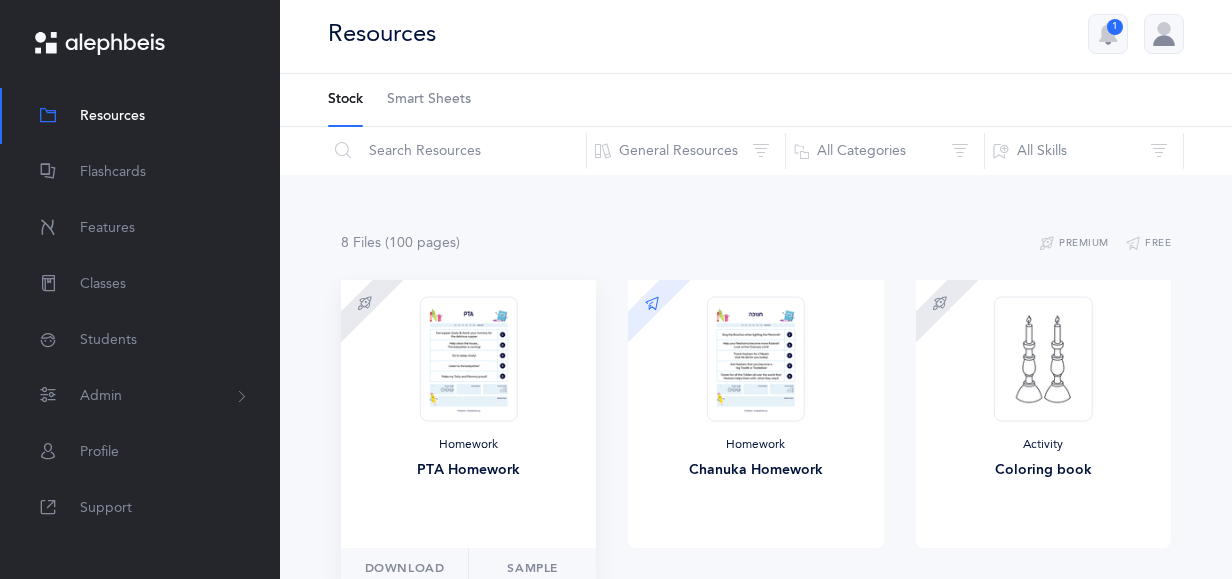 scroll, scrollTop: 0, scrollLeft: 0, axis: both 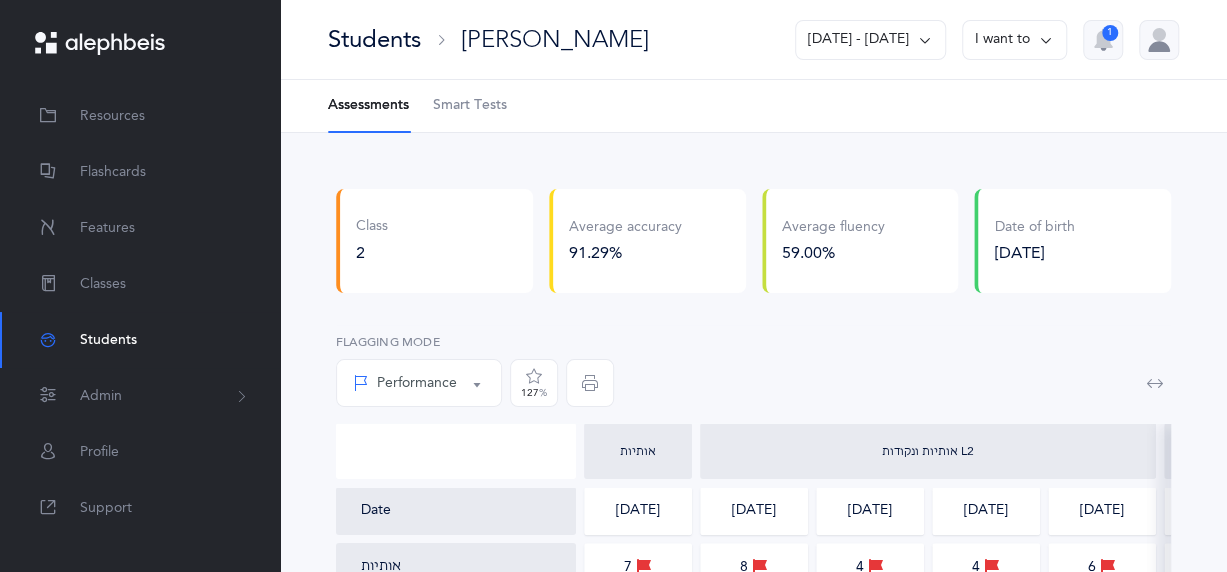 click on "Students" at bounding box center (374, 39) 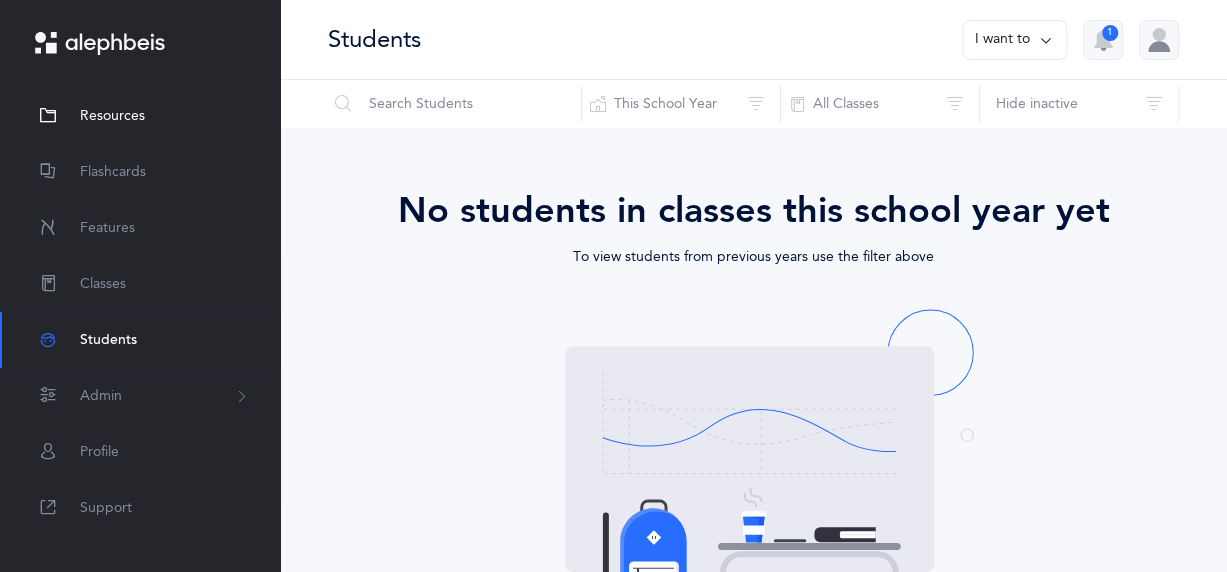 click on "Resources" at bounding box center (112, 116) 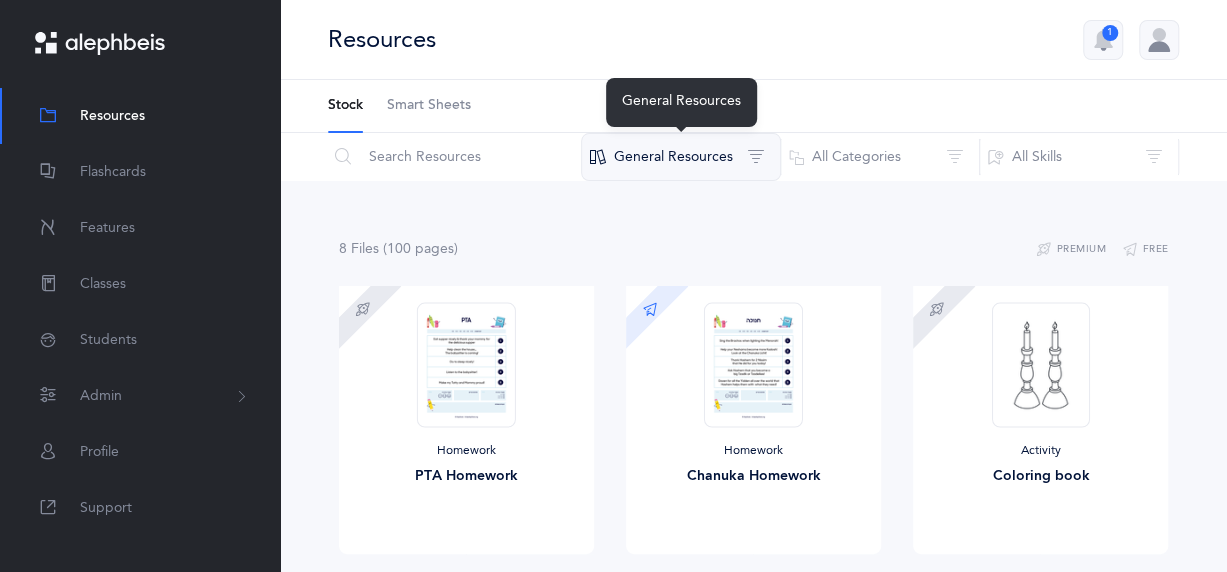 click on "General Resources" at bounding box center [681, 157] 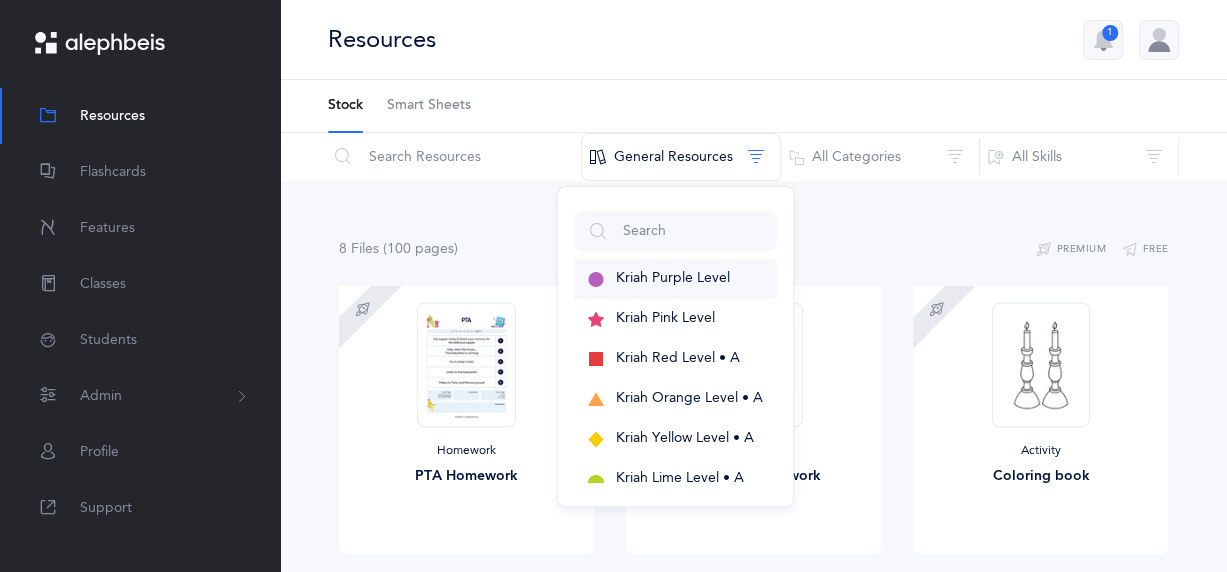 click on "Kriah Purple Level" at bounding box center [673, 278] 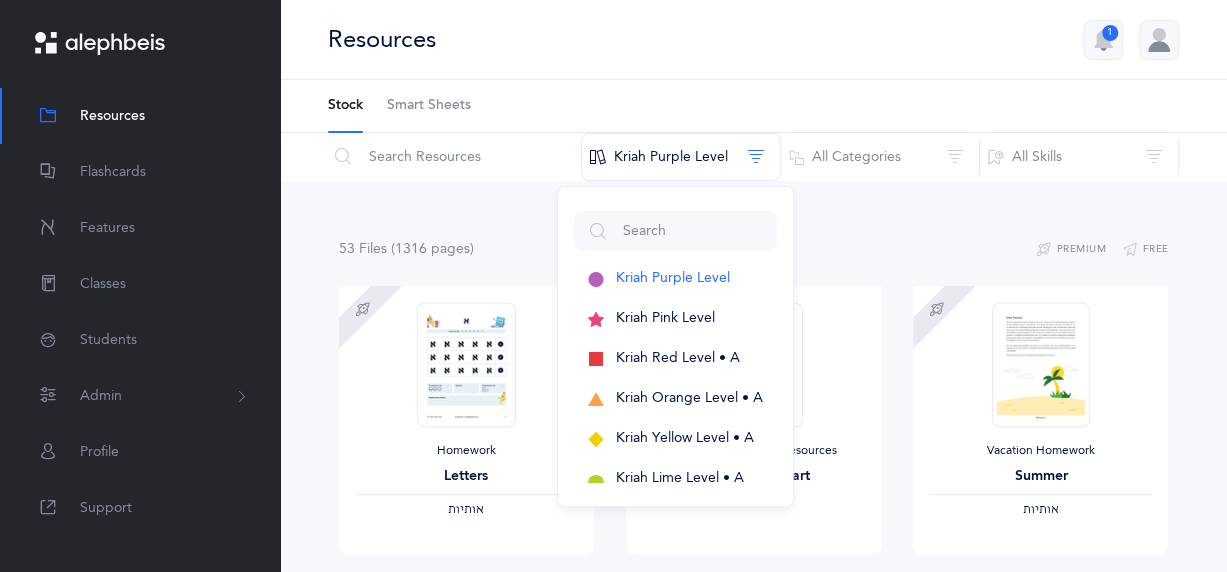 click on "53
File s
(1316 page s )
Premium
Free
Homework
Letters
‫אותיות‬   Download   Sample           Homework, General Resources
Homework Chart
Download   Sample           Vacation Homework
Summer
‫אותיות‬   Download   Sample           Vacation Homework
Pesach
Download   Sample           Vacation Homework
Summer HW Note
Download   Sample           Remediation, General Resources
Letters Flashcards (large)
‫אותיות‬   Download   Sample           Remediation, General Resources     ‫אותיות‬" at bounding box center [753, 1281] 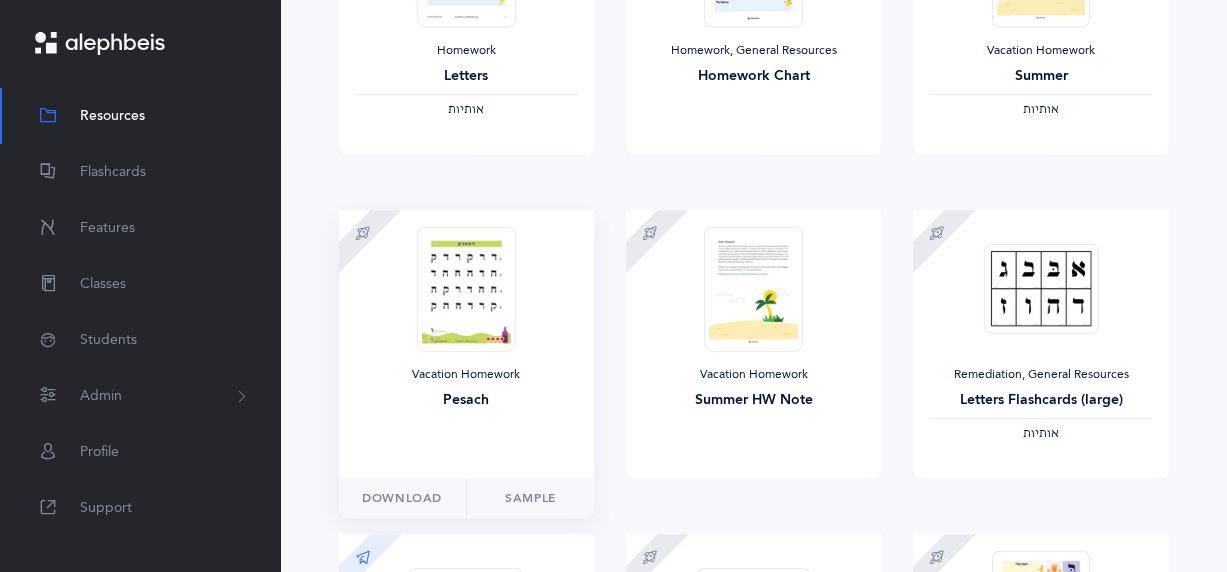 scroll, scrollTop: 500, scrollLeft: 0, axis: vertical 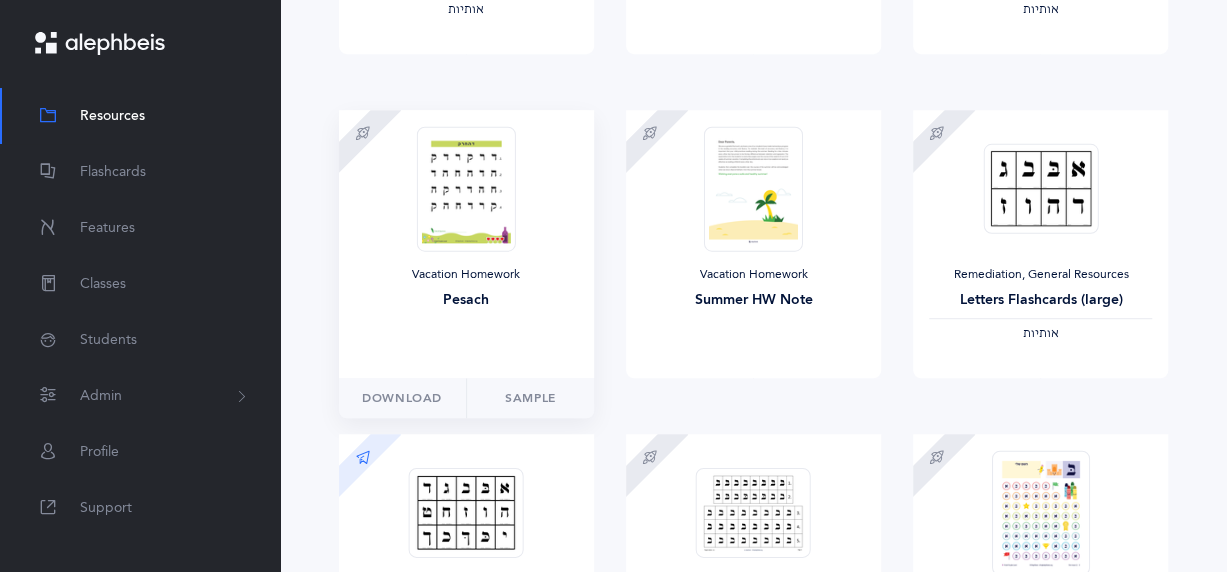 drag, startPoint x: 460, startPoint y: 300, endPoint x: 406, endPoint y: 305, distance: 54.230988 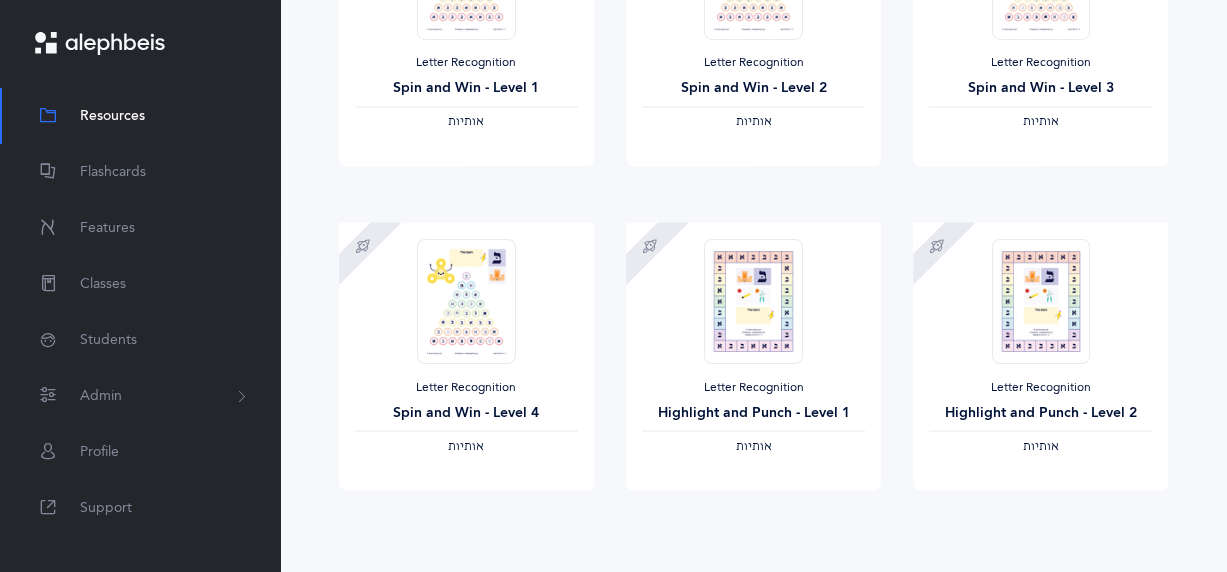 scroll, scrollTop: 1810, scrollLeft: 0, axis: vertical 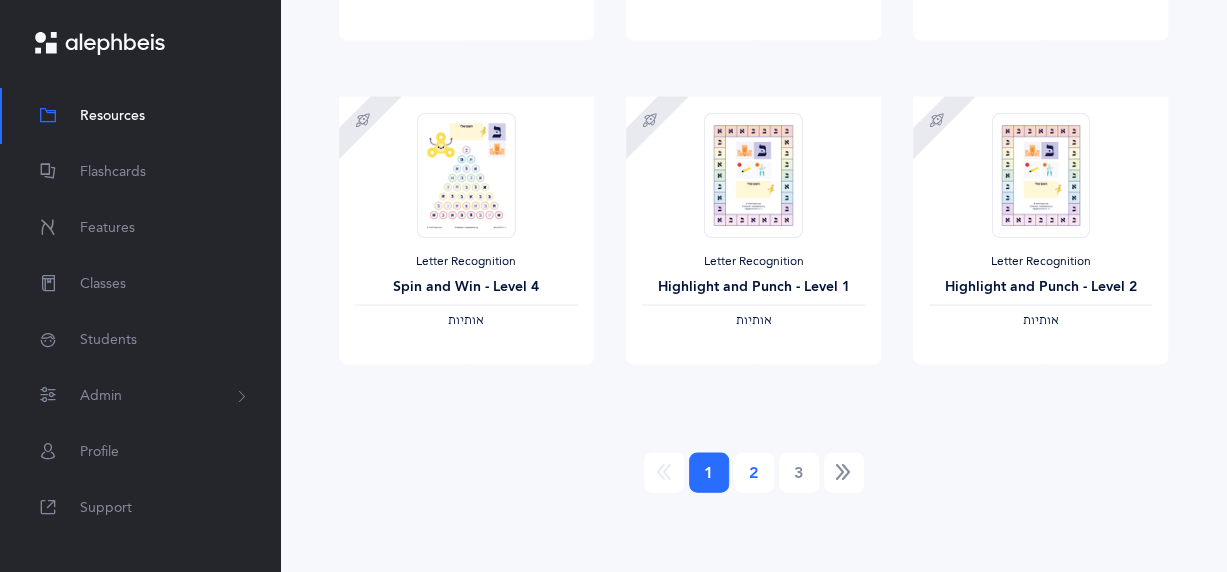 click on "2" at bounding box center [754, 472] 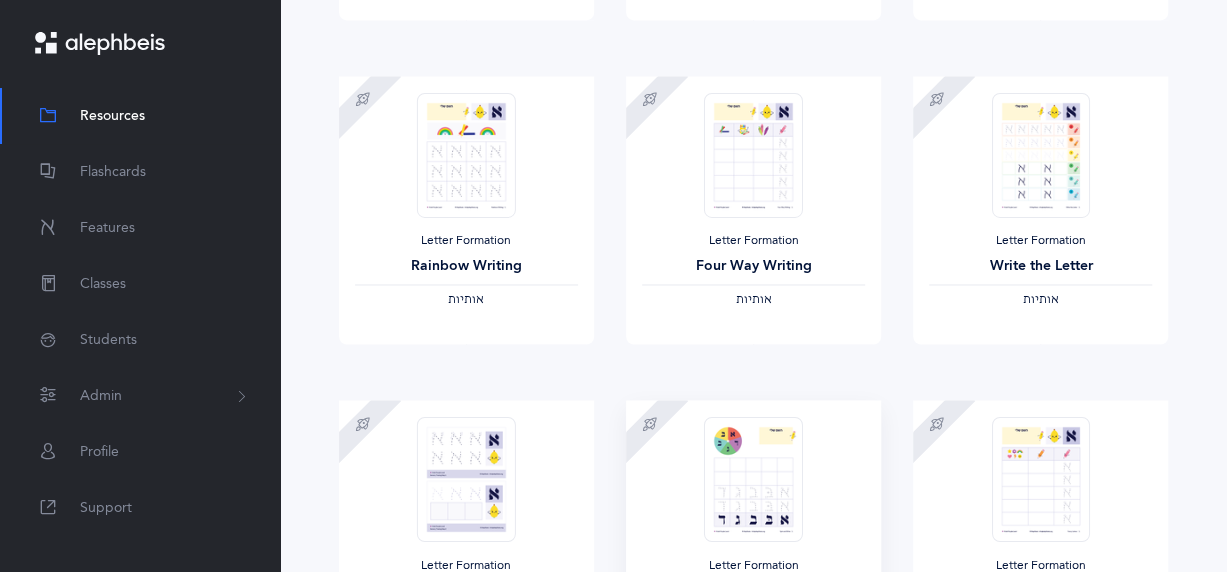 scroll, scrollTop: 1810, scrollLeft: 0, axis: vertical 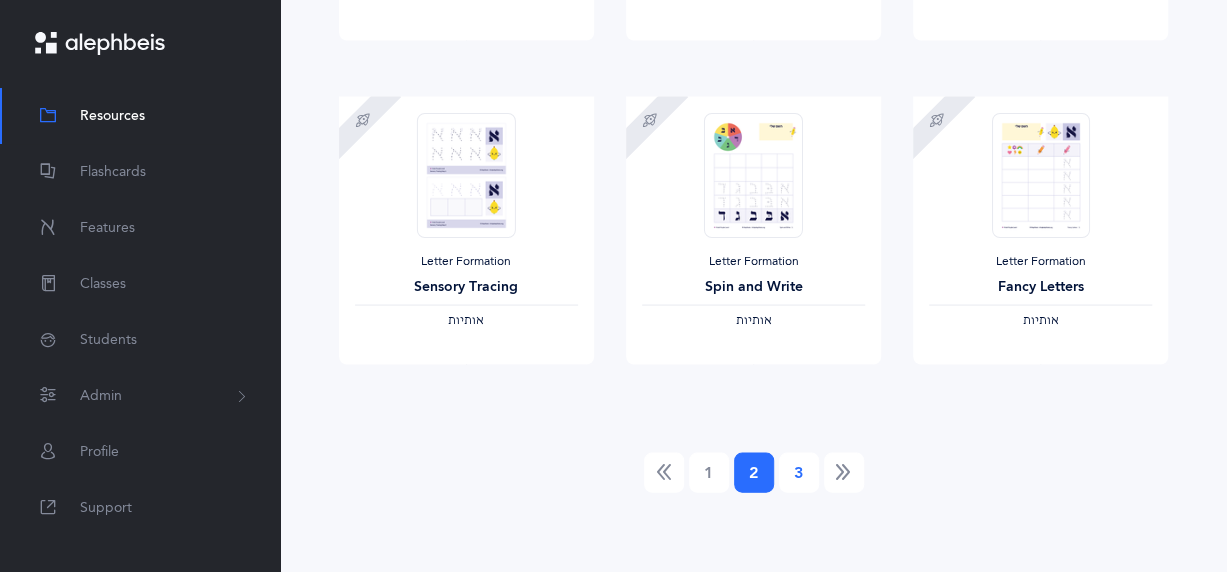 click on "3" at bounding box center (799, 472) 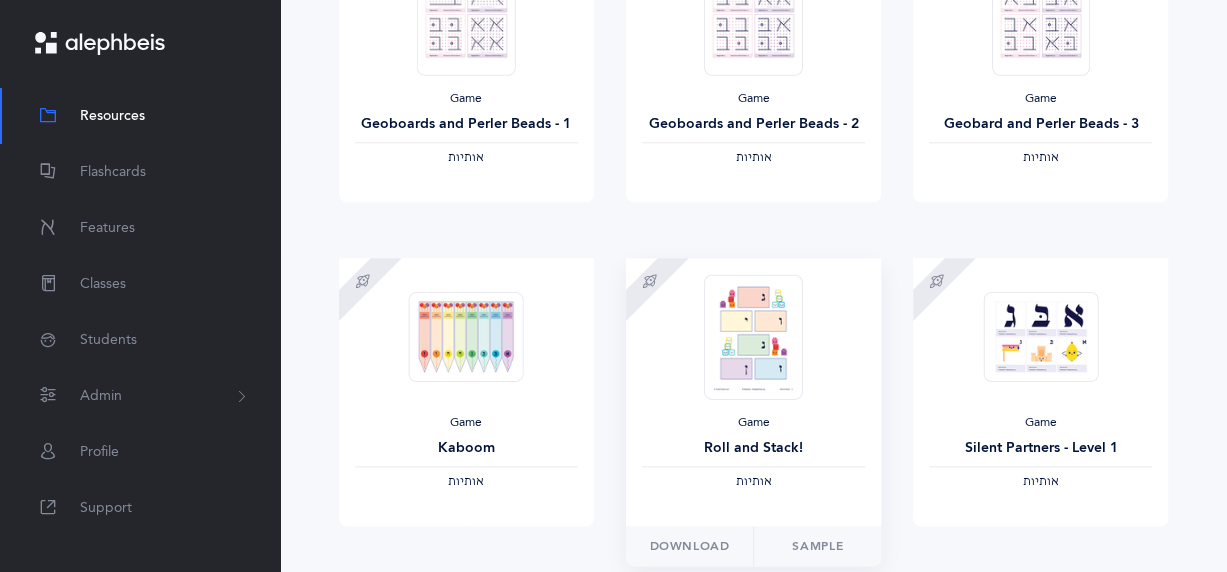 scroll, scrollTop: 1100, scrollLeft: 0, axis: vertical 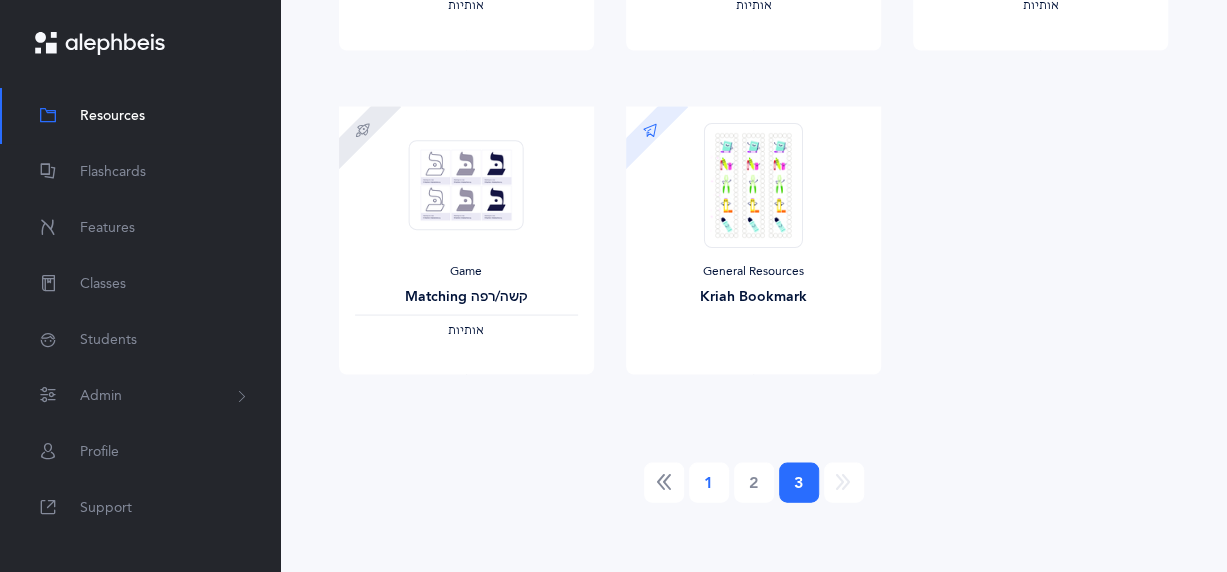 click on "1" at bounding box center (709, 482) 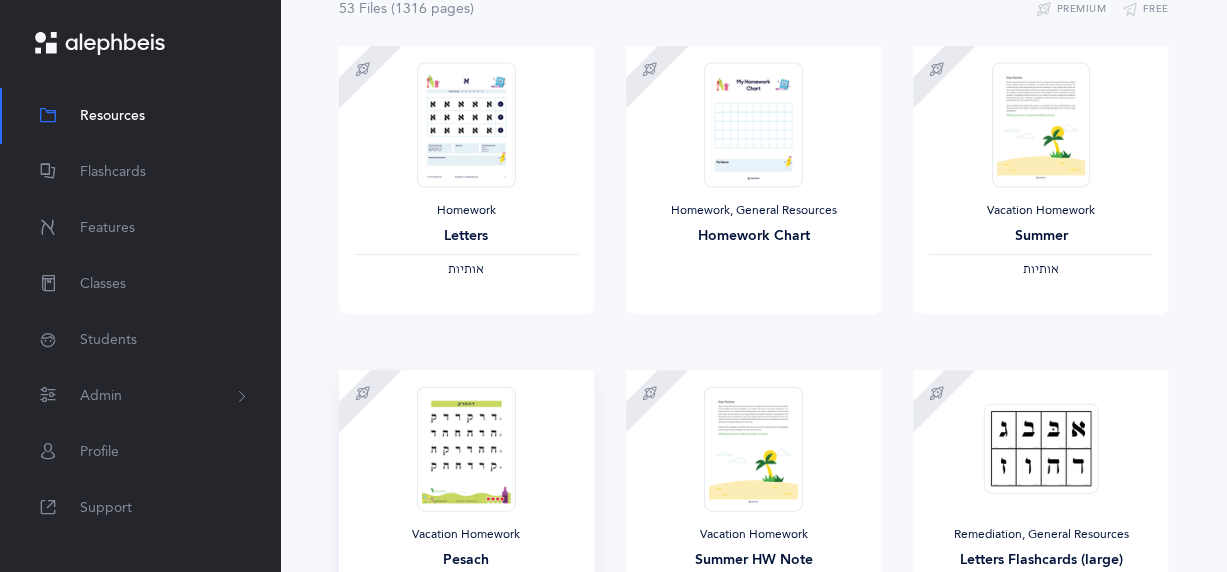 scroll, scrollTop: 200, scrollLeft: 0, axis: vertical 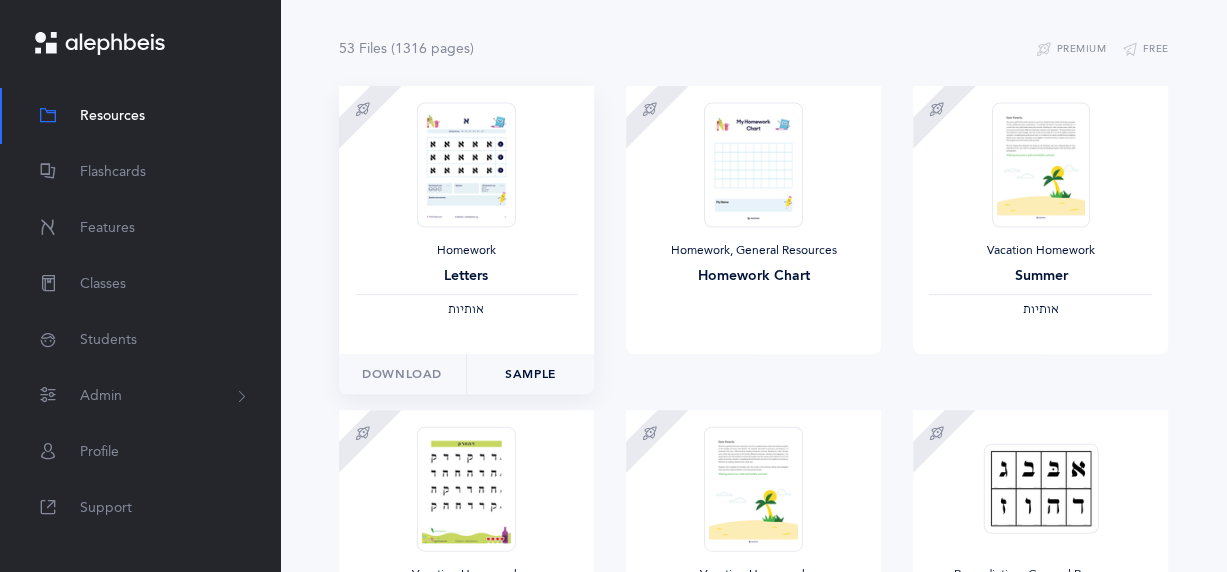 click on "Sample" at bounding box center [530, 374] 